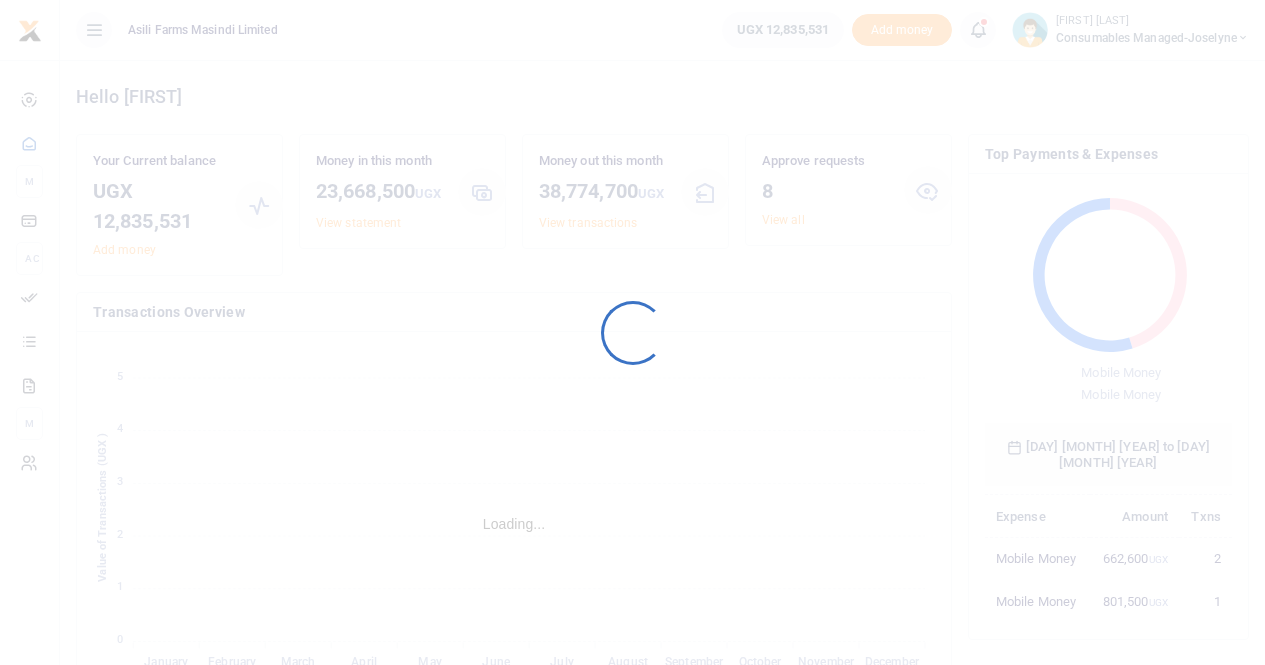 scroll, scrollTop: 0, scrollLeft: 0, axis: both 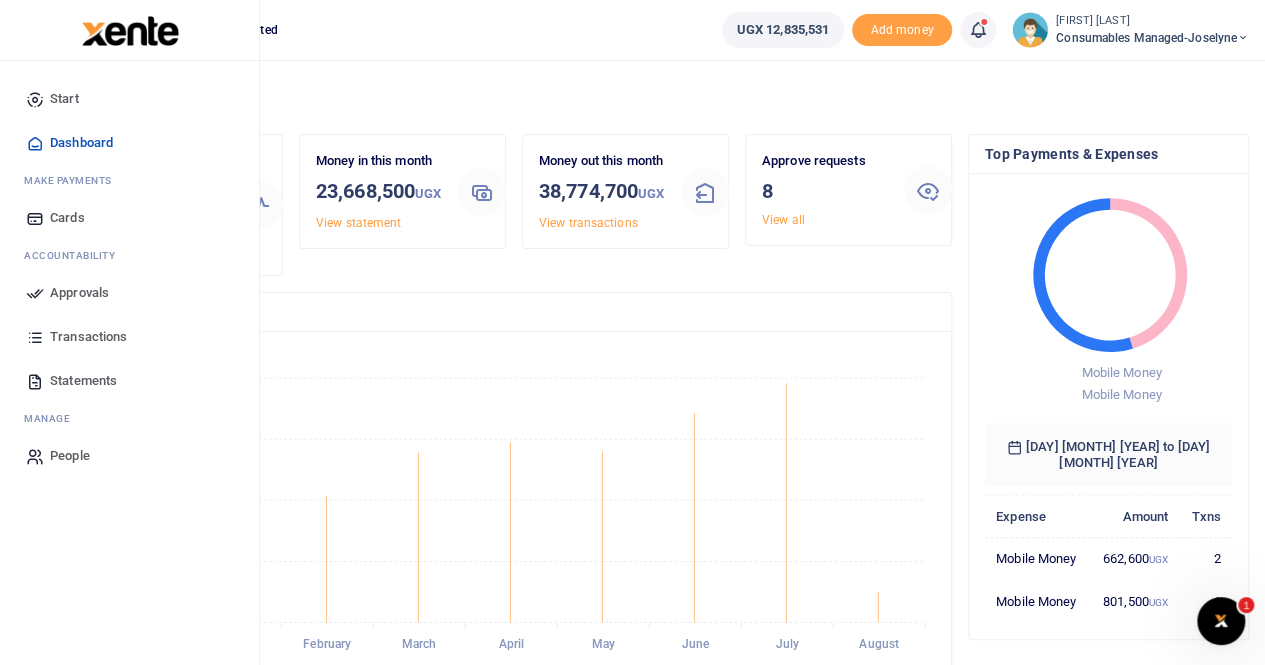 click on "Approvals" at bounding box center (79, 293) 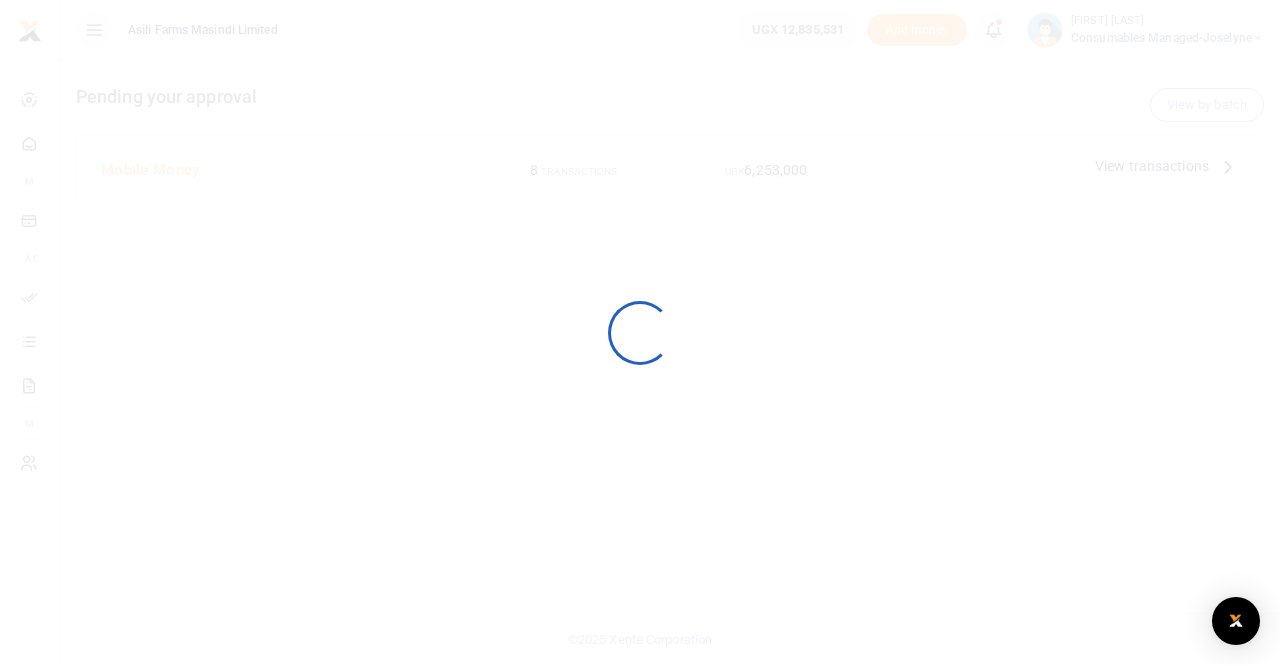 scroll, scrollTop: 0, scrollLeft: 0, axis: both 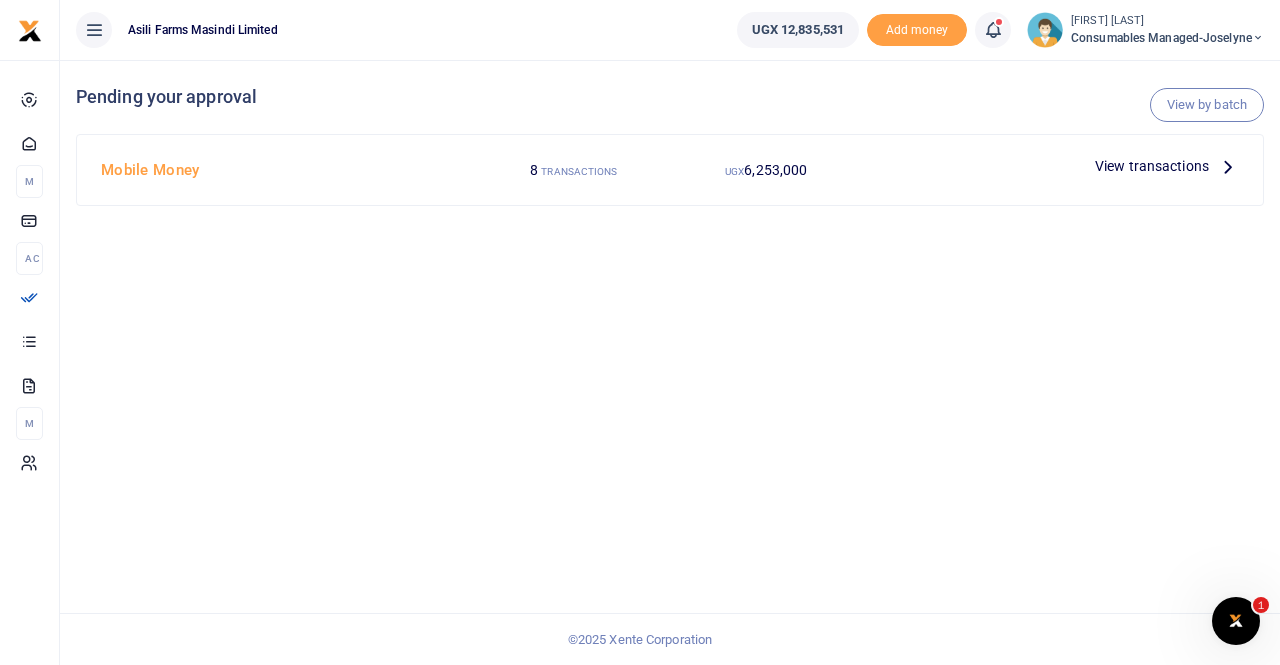 click on "View transactions" at bounding box center [1167, 166] 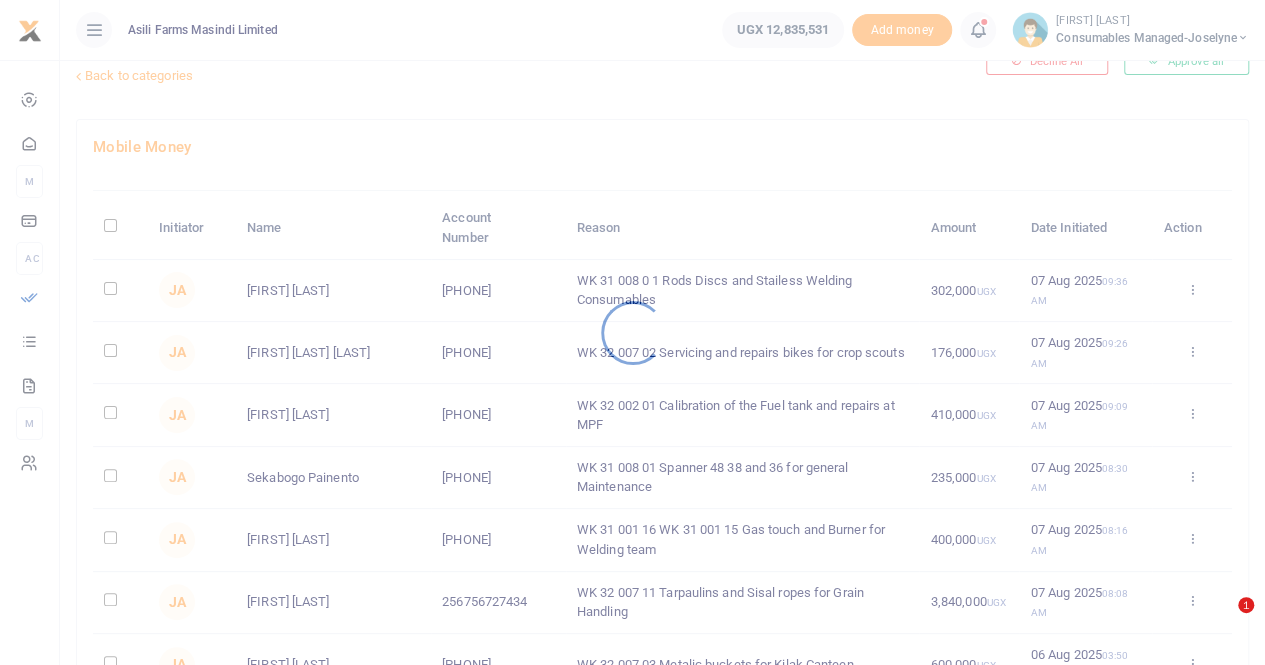 scroll, scrollTop: 192, scrollLeft: 0, axis: vertical 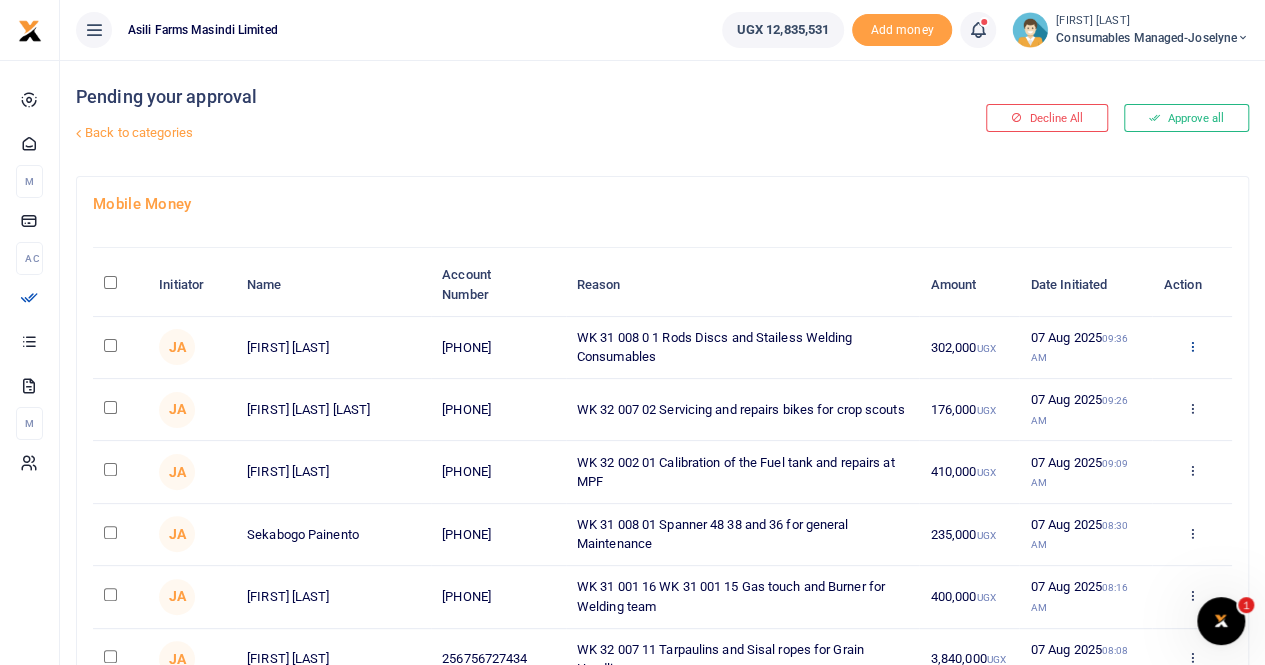 click at bounding box center [1191, 346] 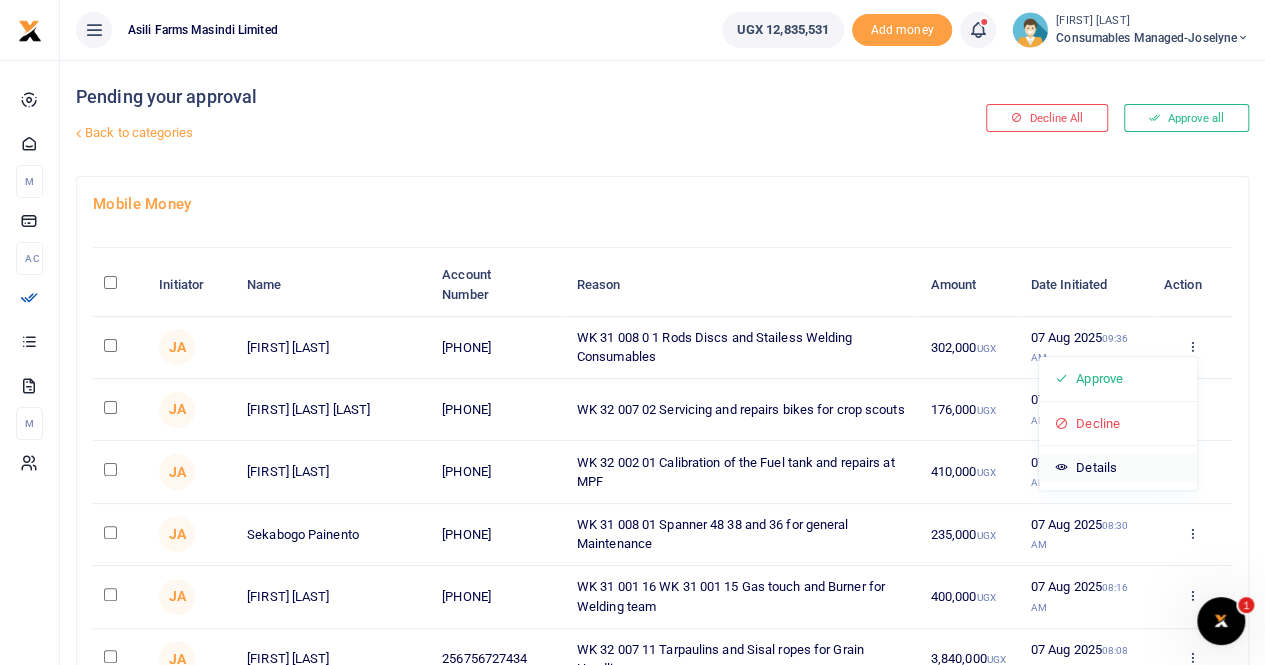 click on "Details" at bounding box center [1118, 468] 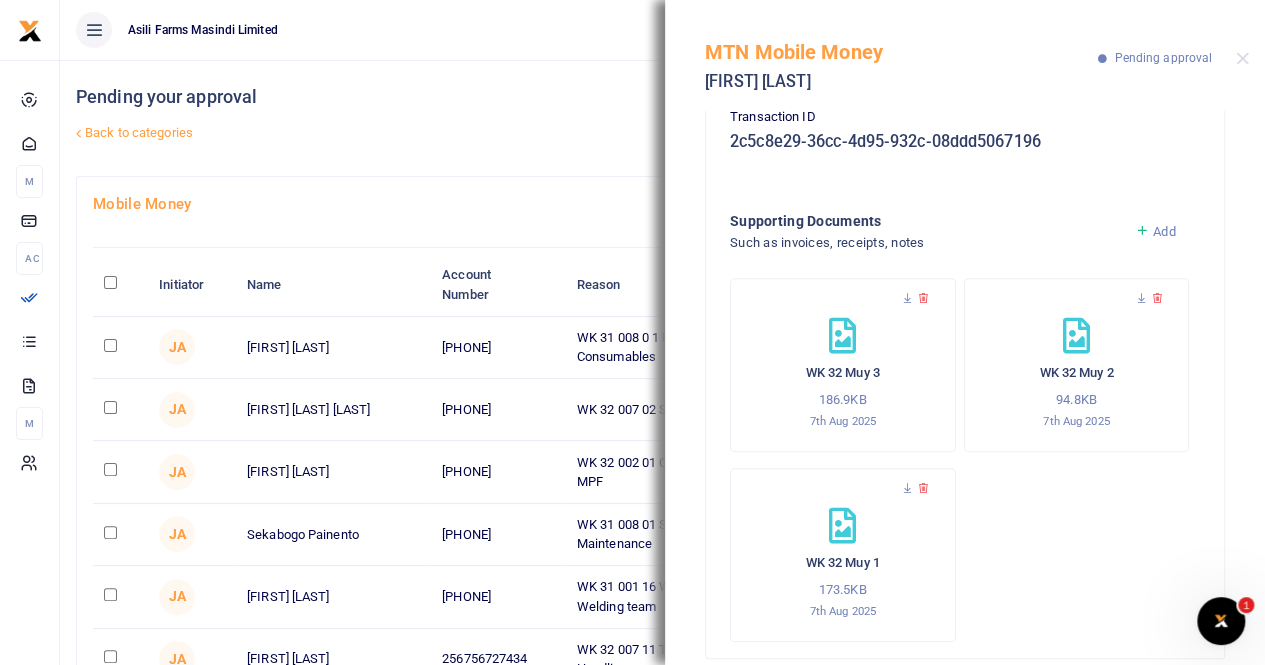scroll, scrollTop: 368, scrollLeft: 0, axis: vertical 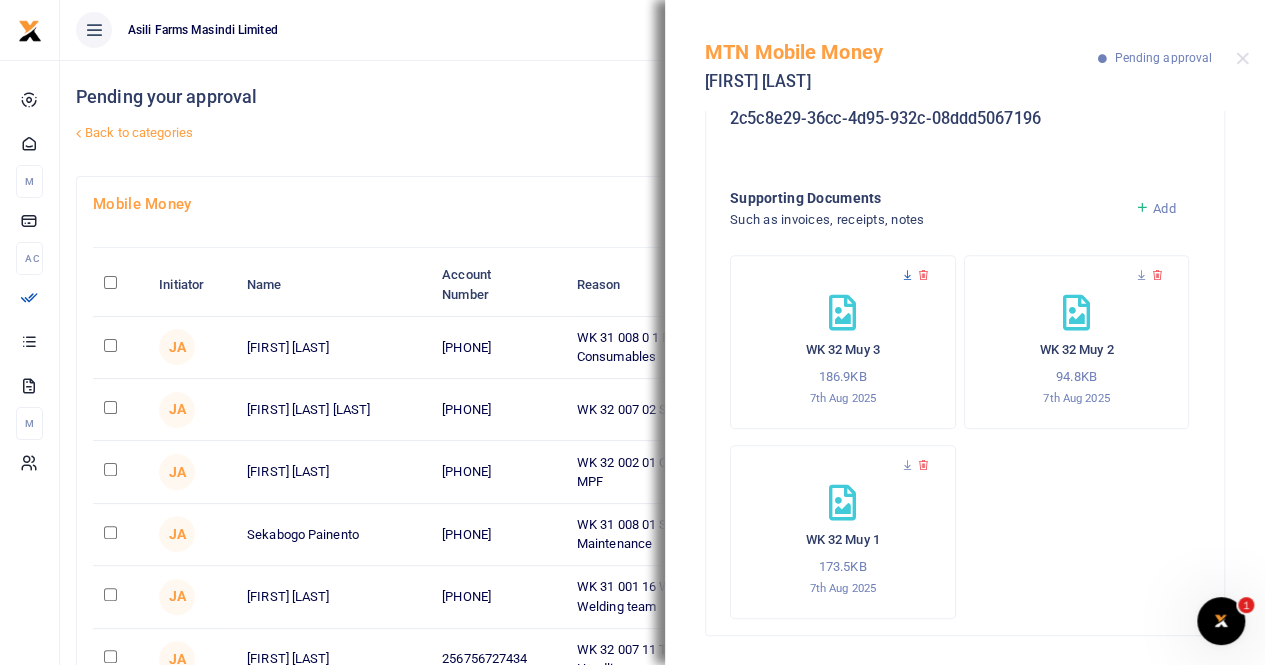 click at bounding box center (907, 275) 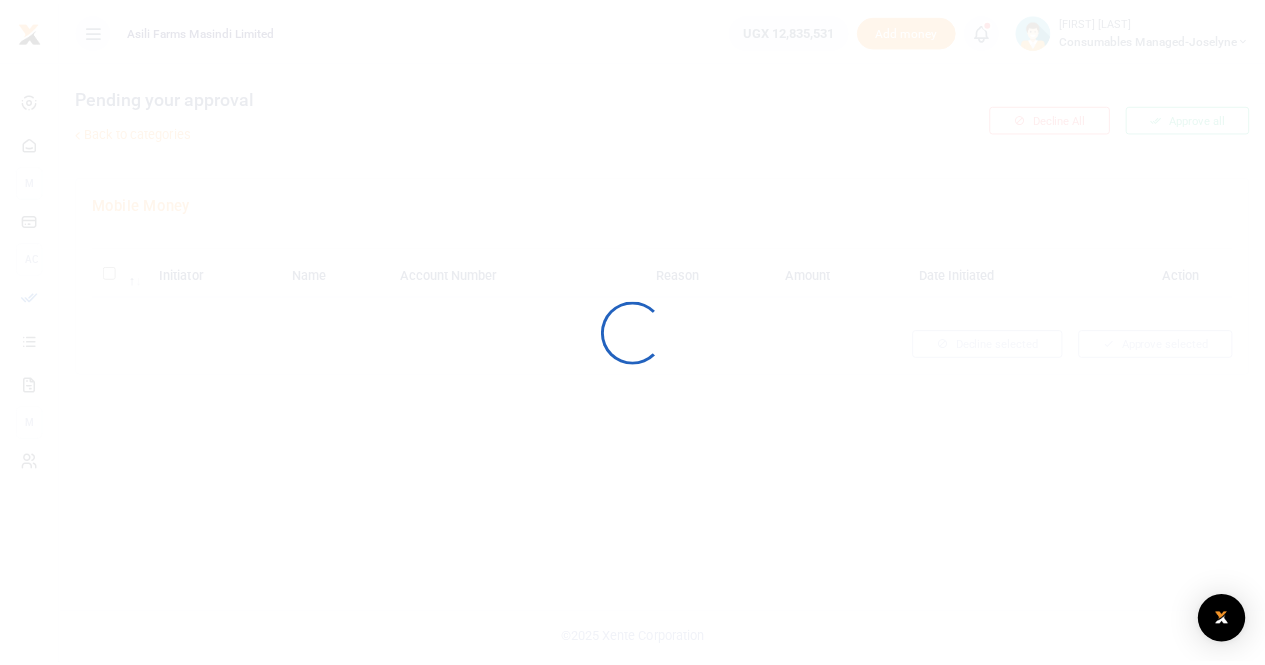 scroll, scrollTop: 0, scrollLeft: 0, axis: both 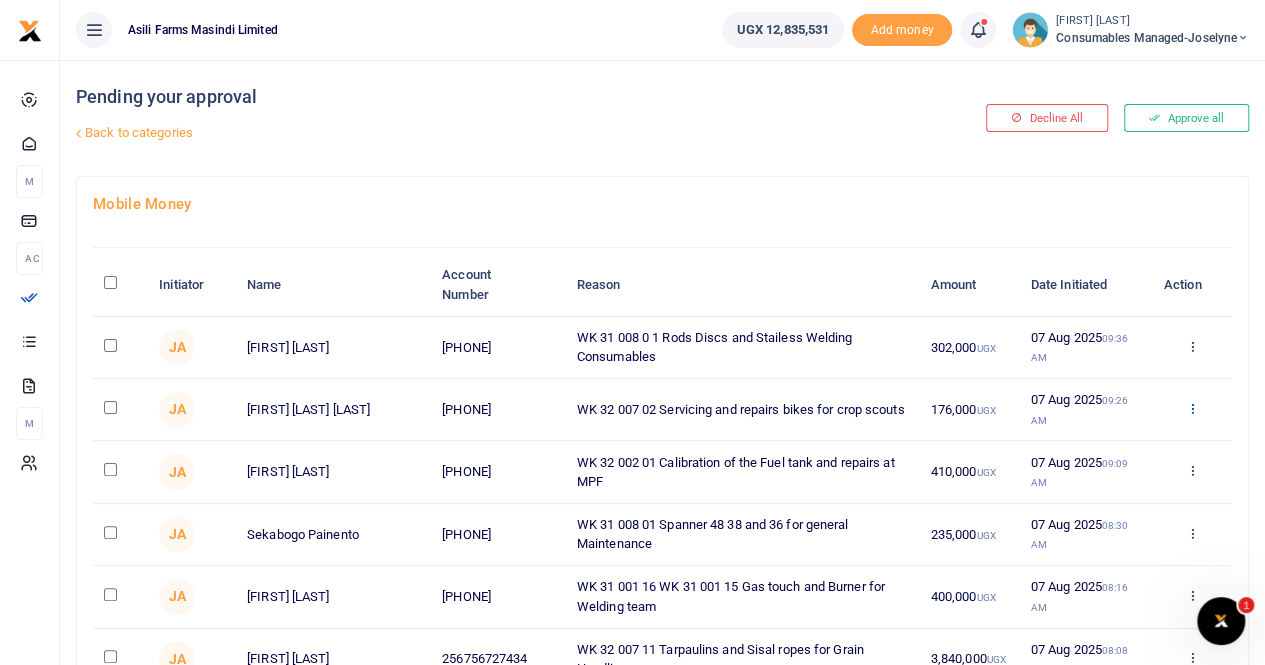 click at bounding box center [1191, 408] 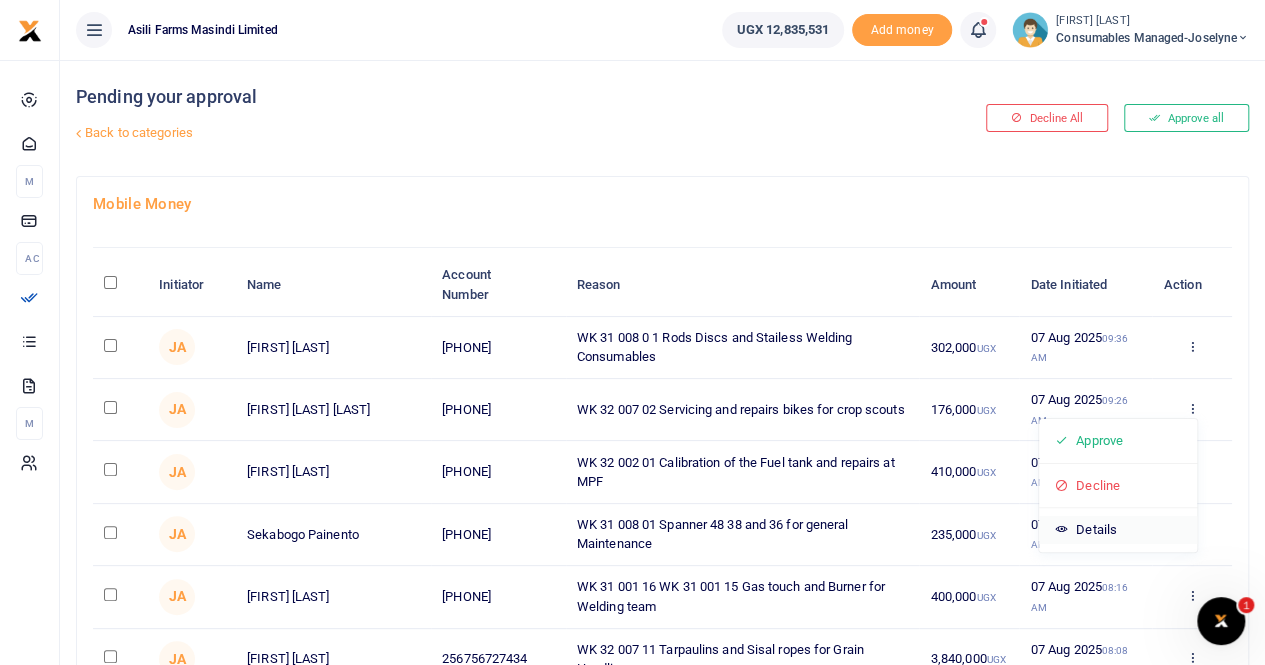 click on "Details" at bounding box center [1118, 530] 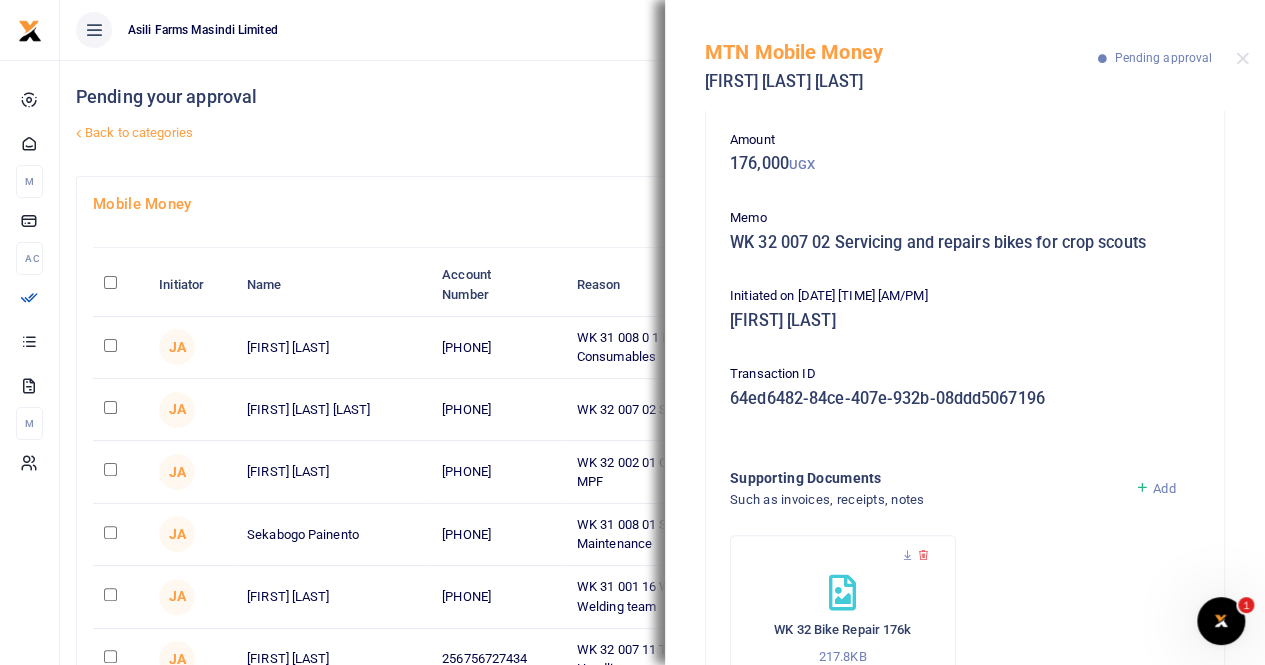 scroll, scrollTop: 179, scrollLeft: 0, axis: vertical 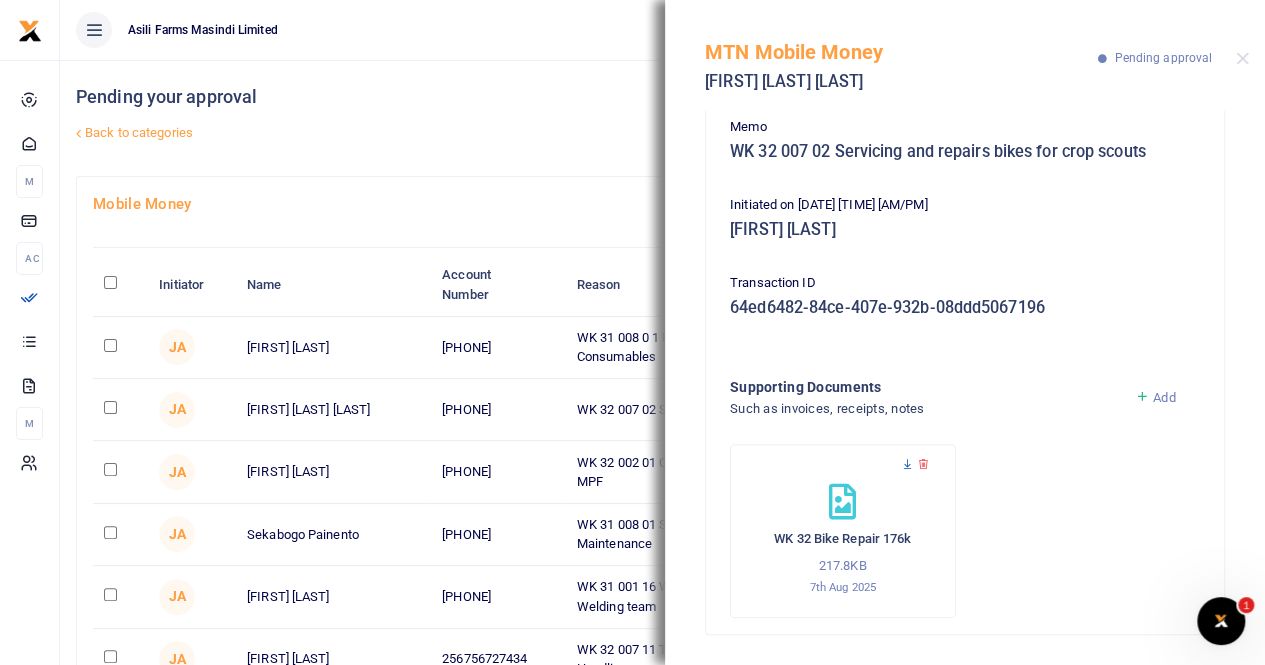 click at bounding box center [907, 464] 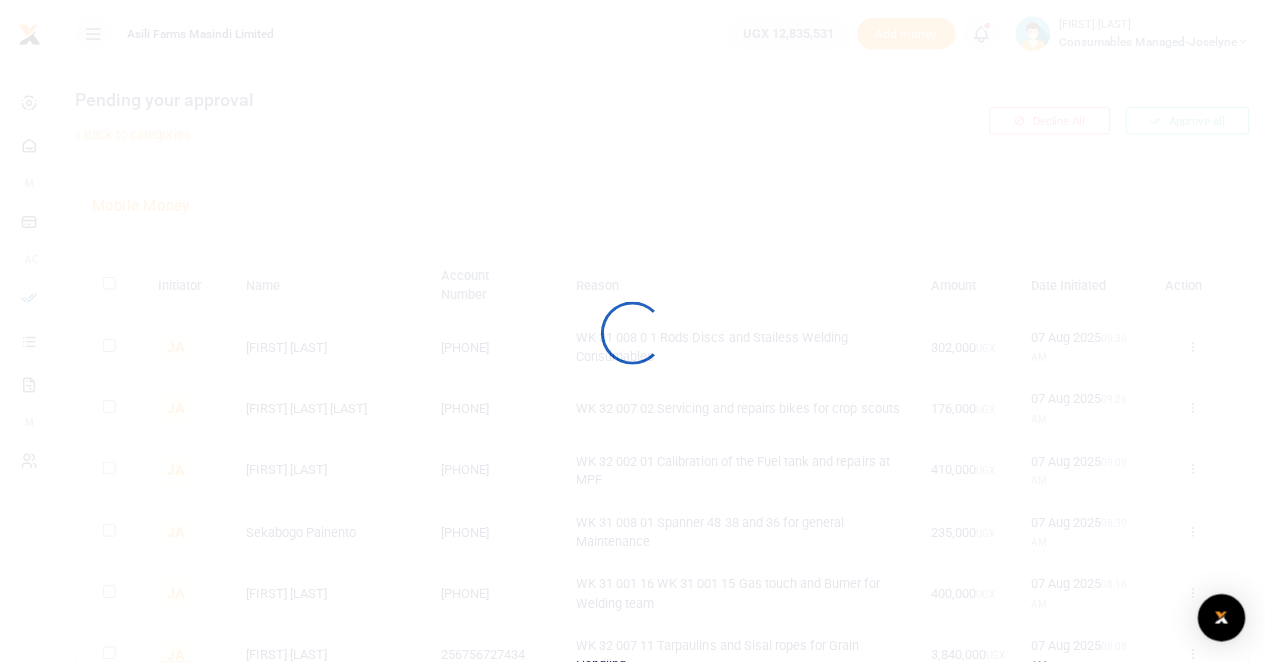 scroll, scrollTop: 0, scrollLeft: 0, axis: both 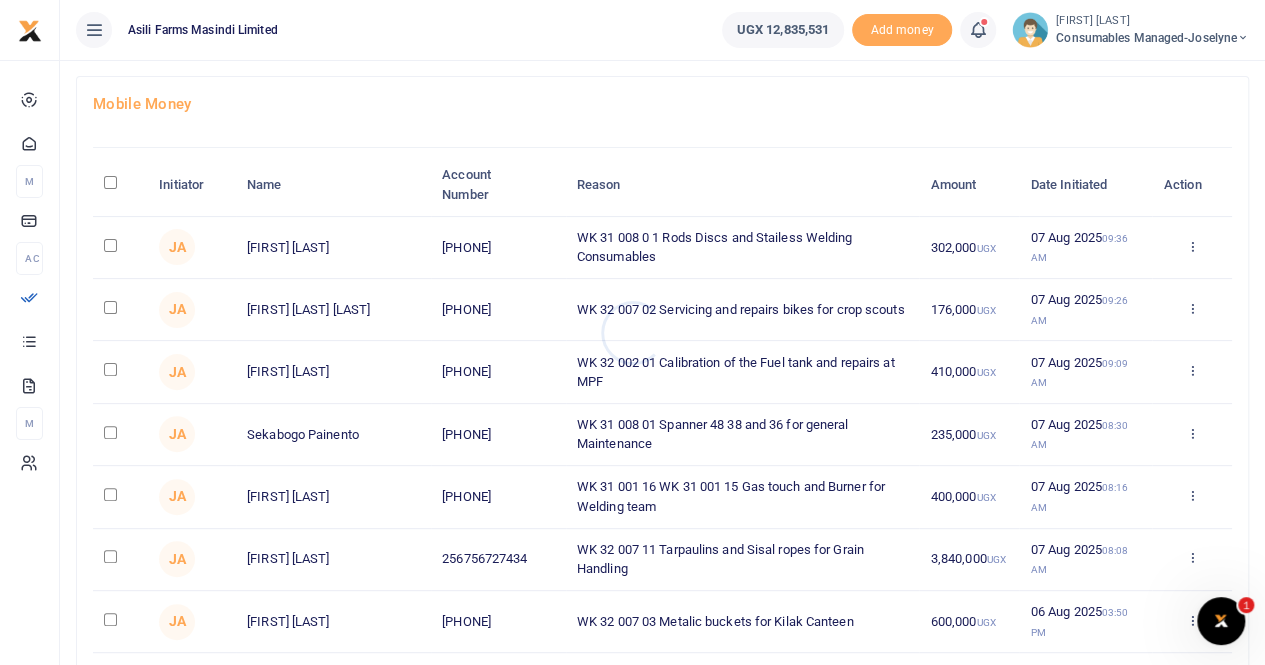 click at bounding box center (632, 332) 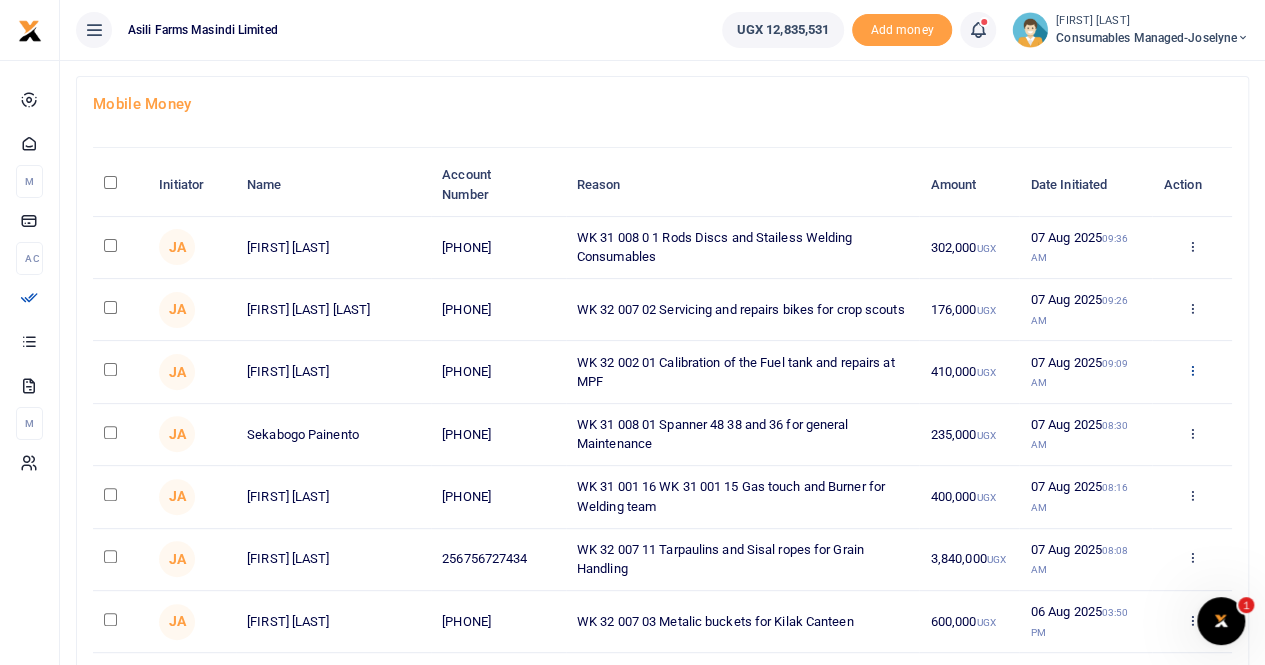 click at bounding box center [1191, 370] 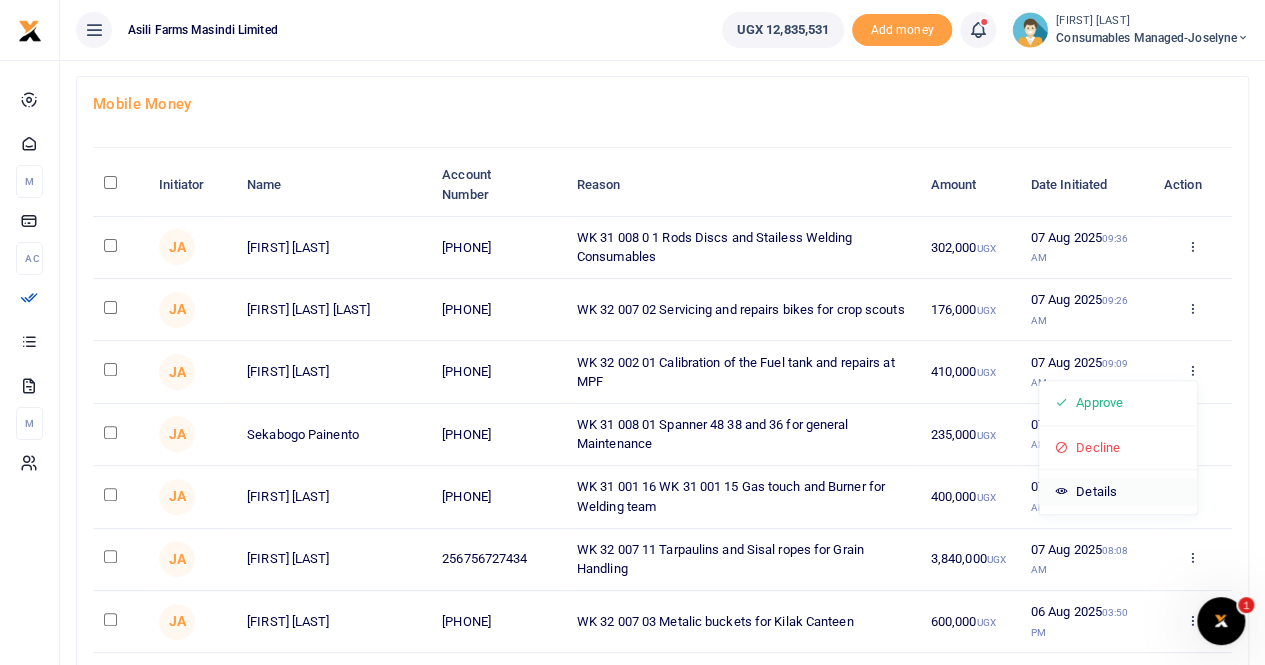 click on "Details" at bounding box center (1118, 492) 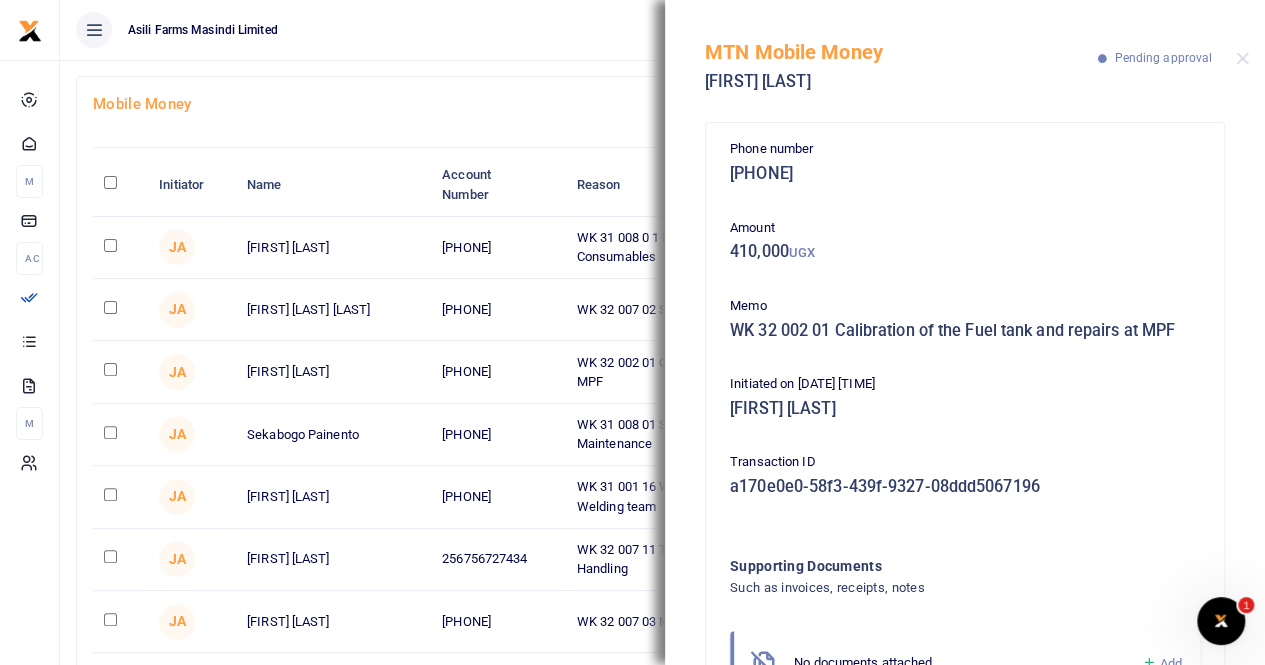scroll, scrollTop: 94, scrollLeft: 0, axis: vertical 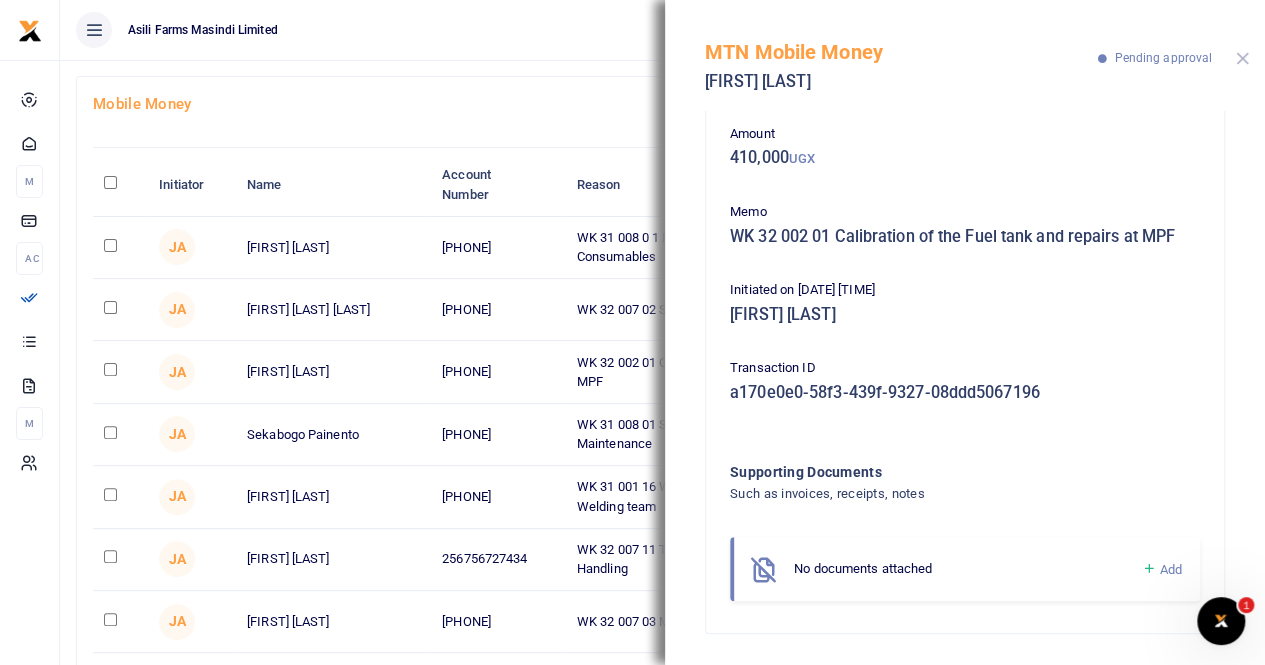 click at bounding box center [1242, 58] 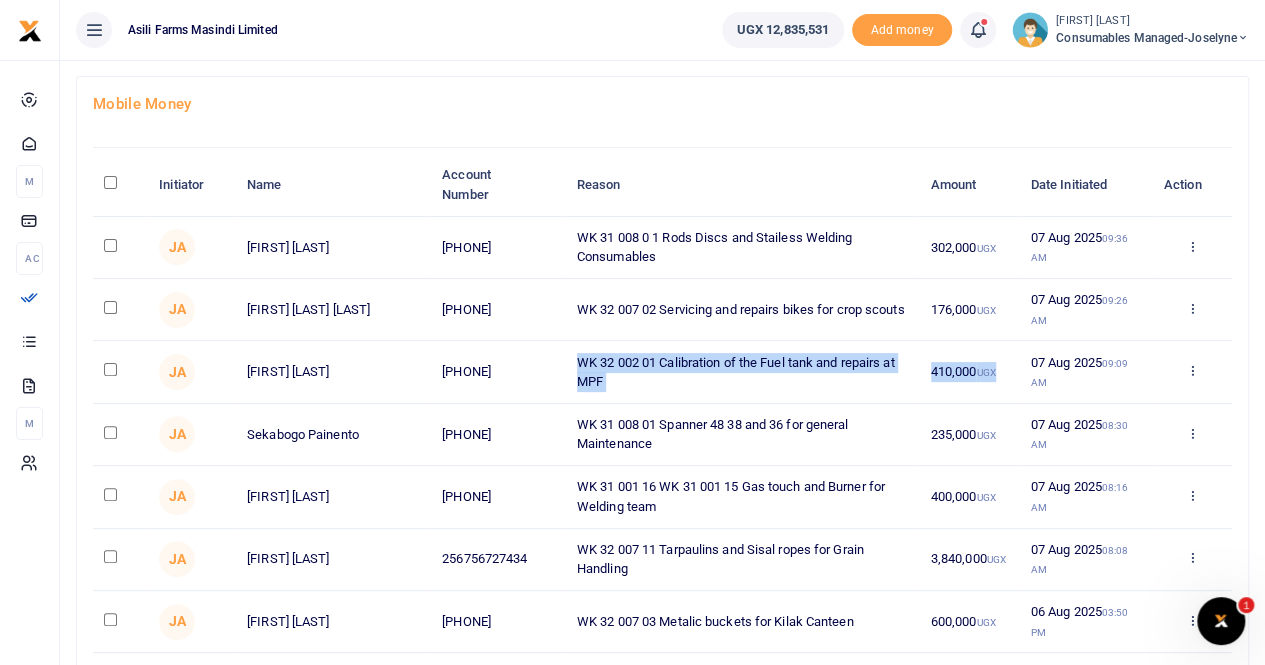 drag, startPoint x: 578, startPoint y: 358, endPoint x: 999, endPoint y: 374, distance: 421.30392 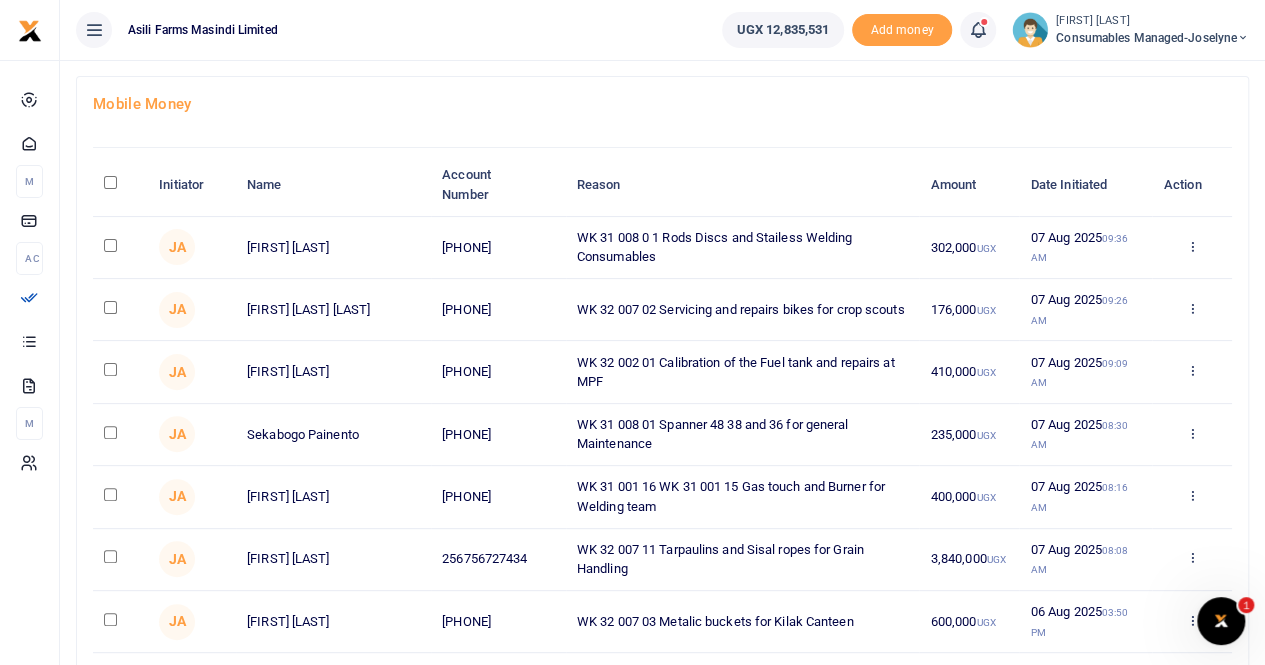 click on "Mobile Money
Initiator Name Account Number Reason Amount Date Initiated Action
JA
Juliet Amoit 256776769975 WK 31 008 0 1 Rods Discs and Stailess Welding Consumables 302,000  UGX  07 Aug 2025  09:36 AM
Approve
Decline
Details" at bounding box center [662, 444] 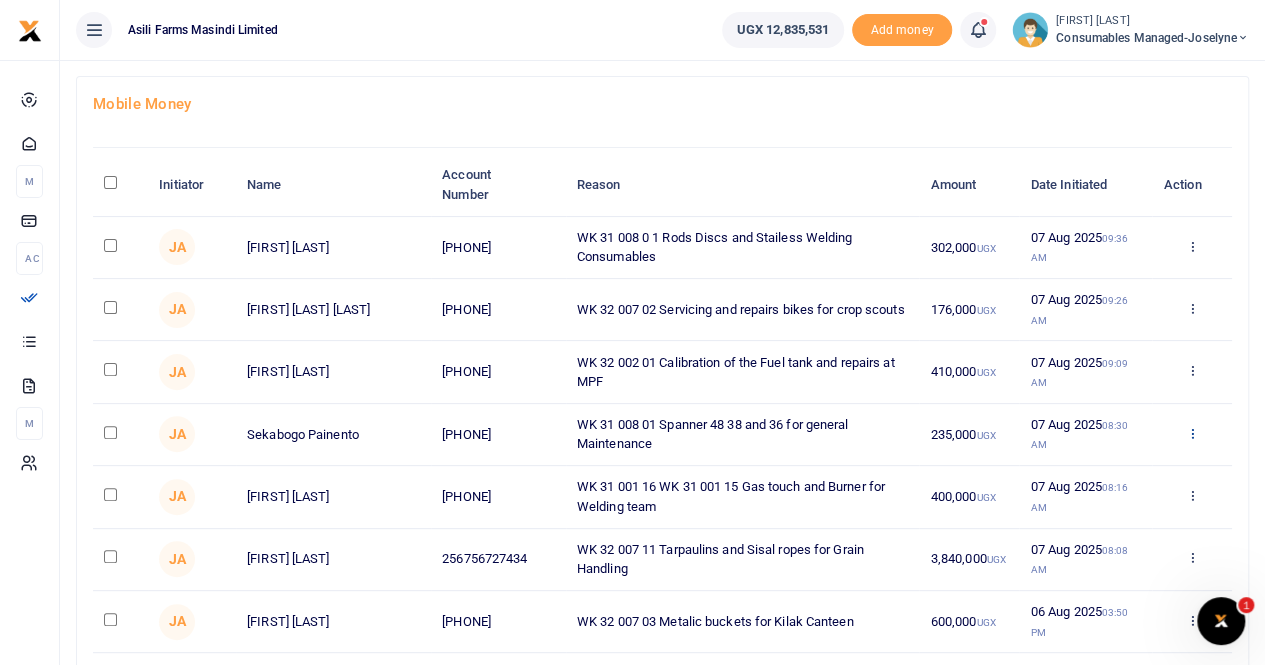 click at bounding box center [1191, 433] 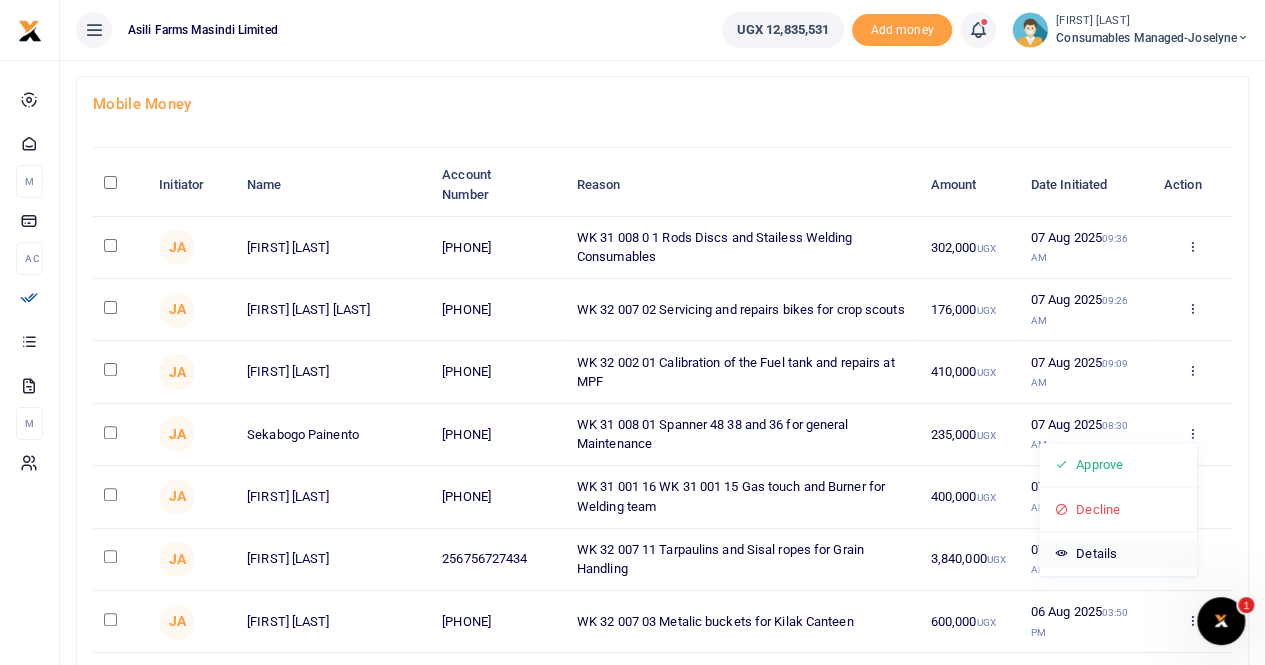 click on "Details" at bounding box center [1118, 554] 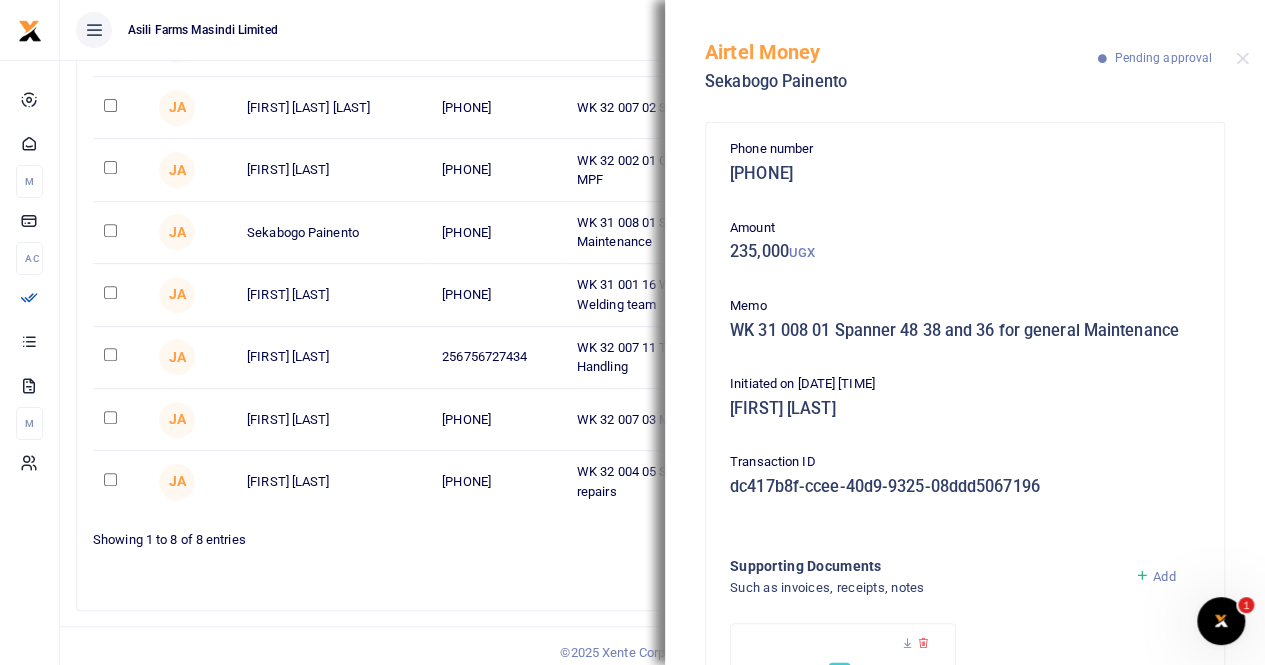 scroll, scrollTop: 310, scrollLeft: 0, axis: vertical 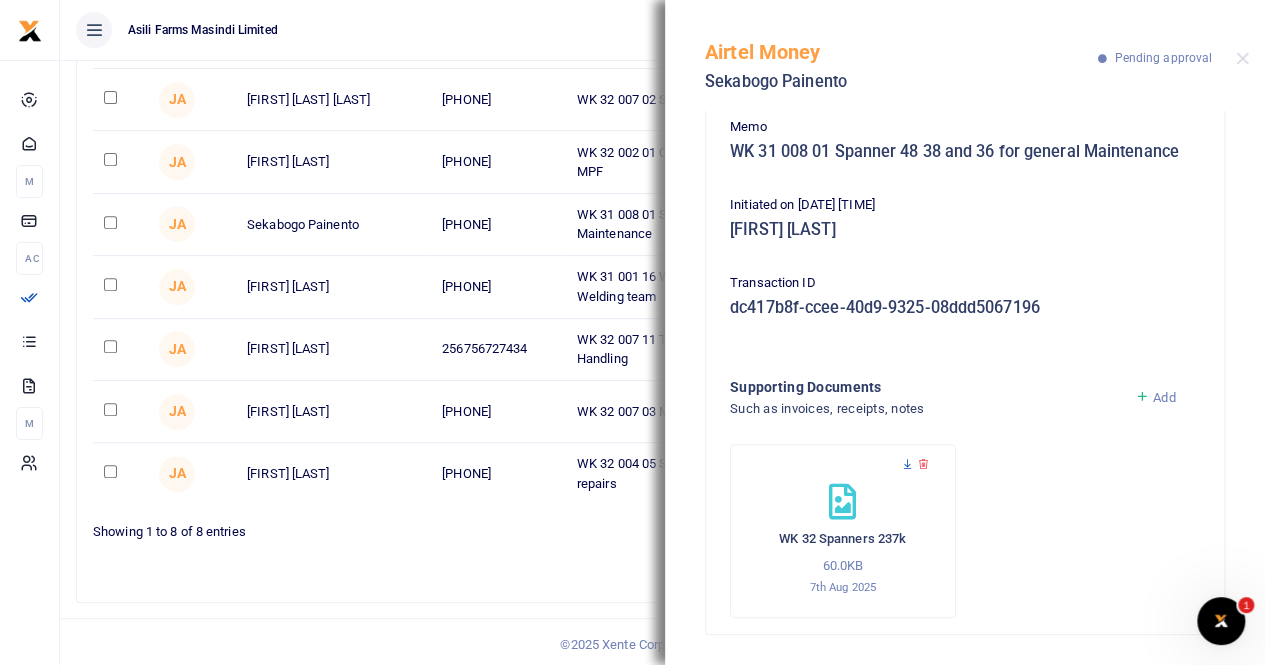 click at bounding box center [907, 464] 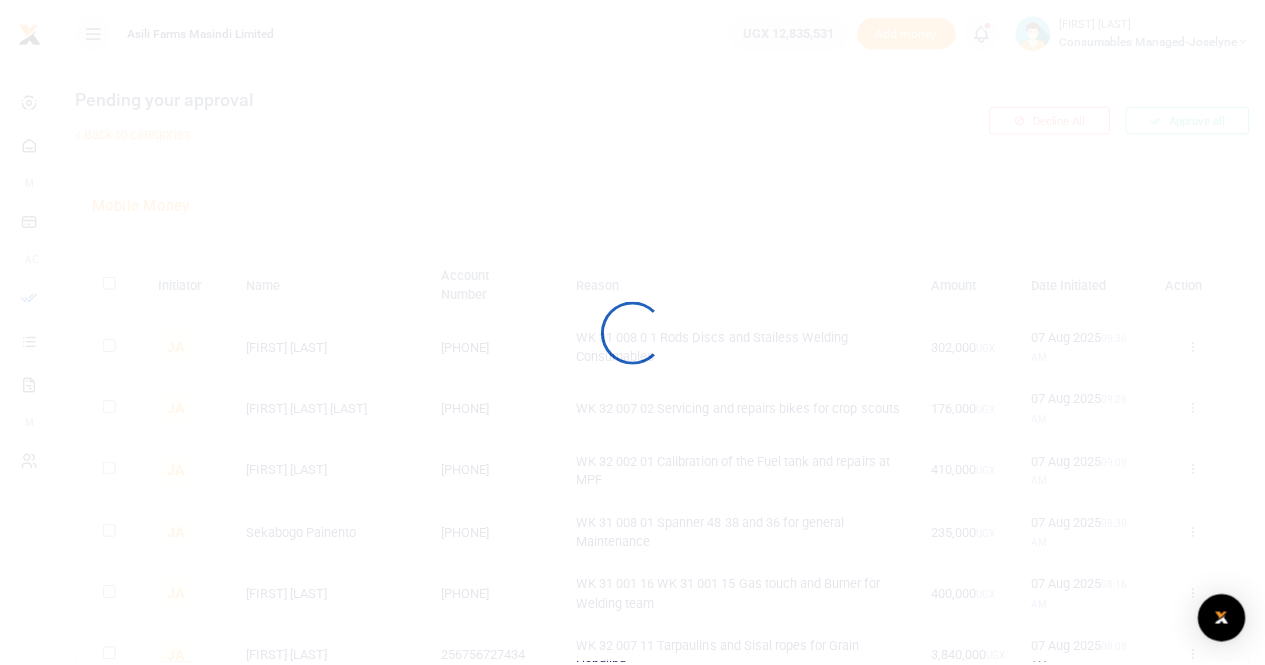 scroll, scrollTop: 0, scrollLeft: 0, axis: both 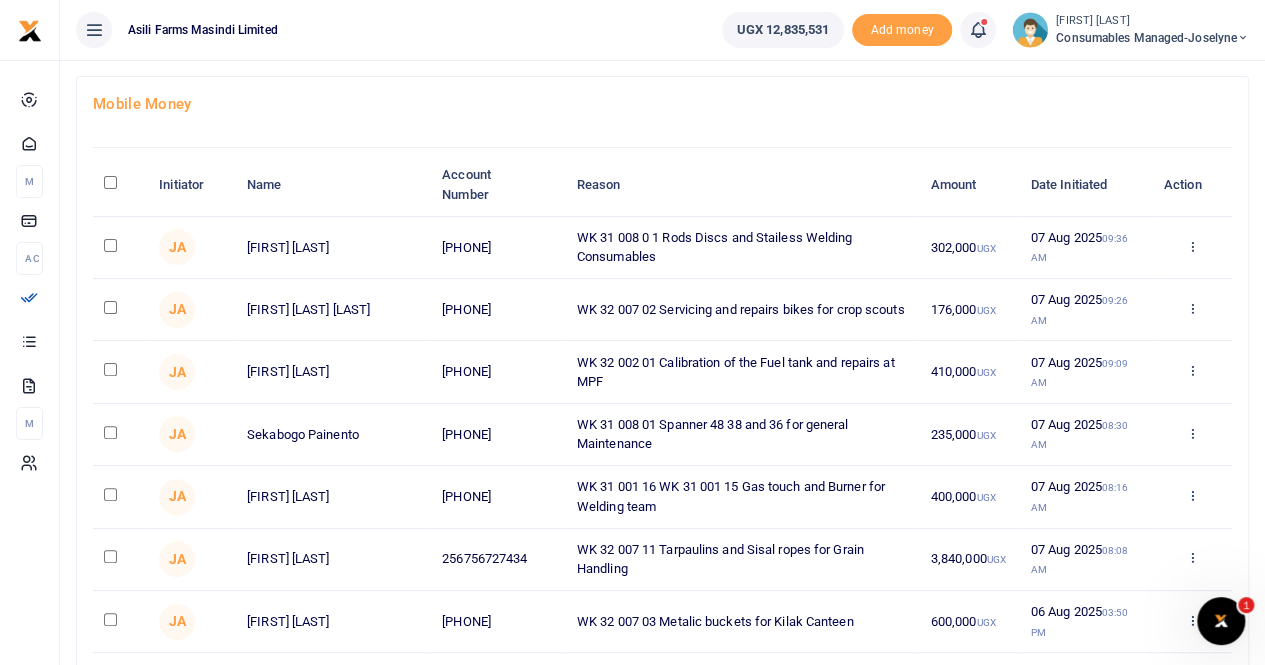 click at bounding box center (1191, 495) 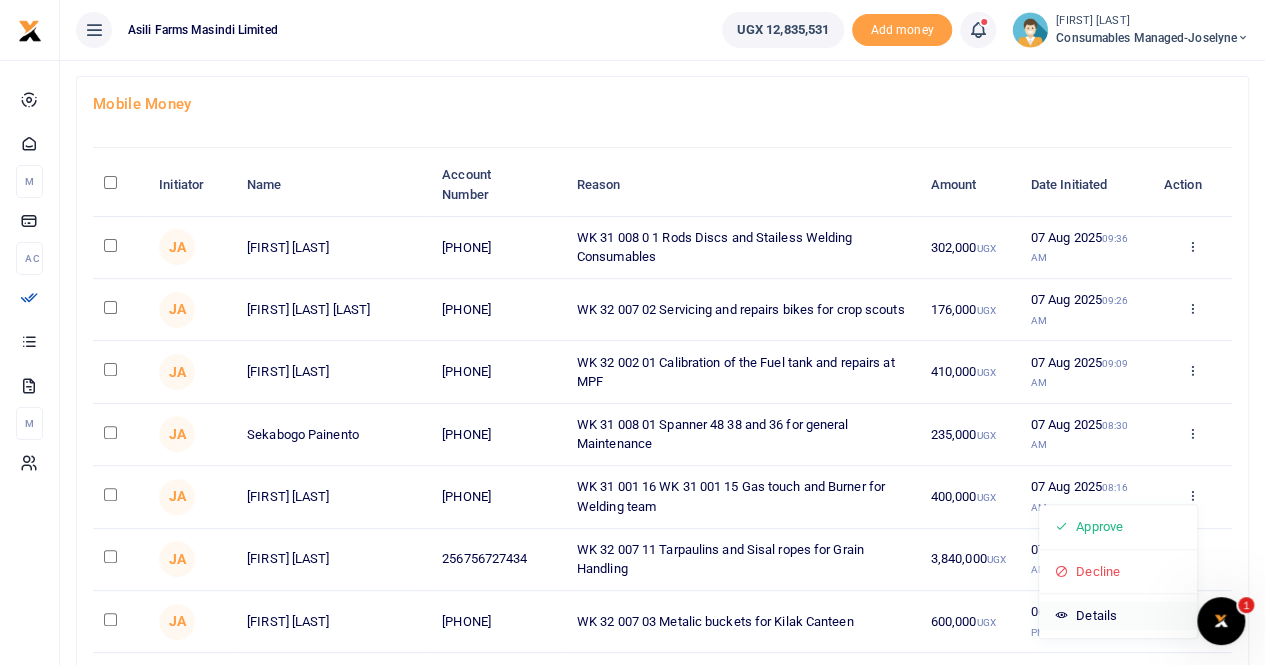 click on "Details" at bounding box center (1118, 616) 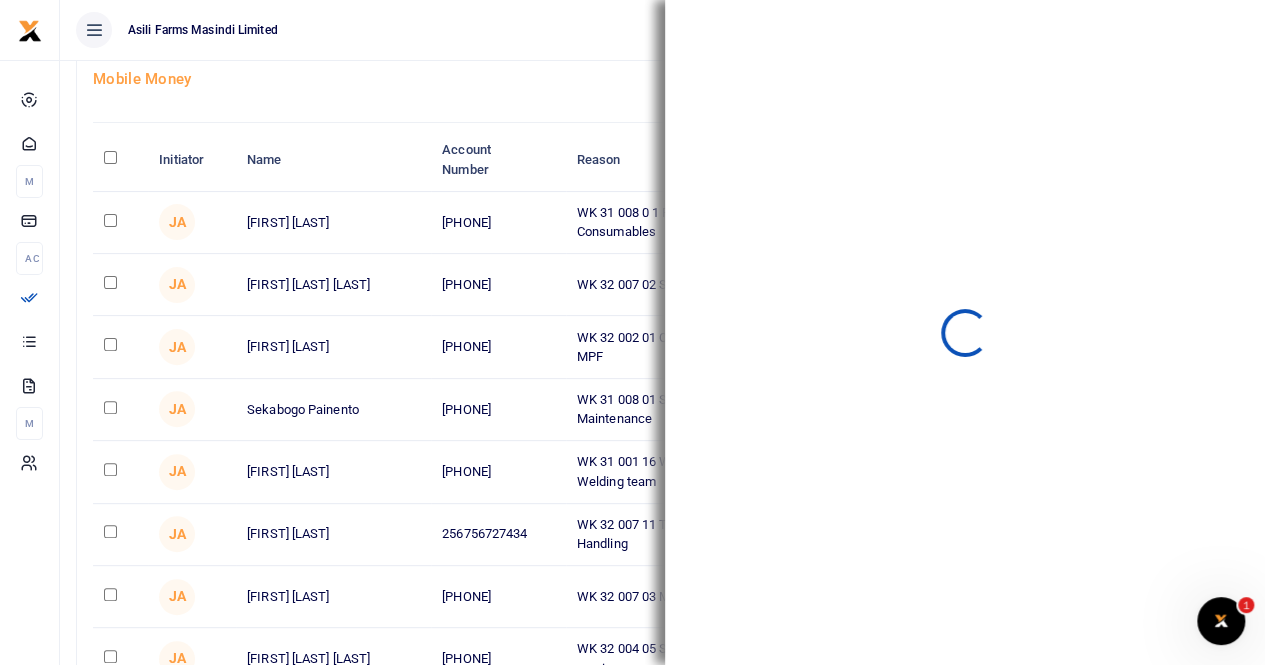 scroll, scrollTop: 200, scrollLeft: 0, axis: vertical 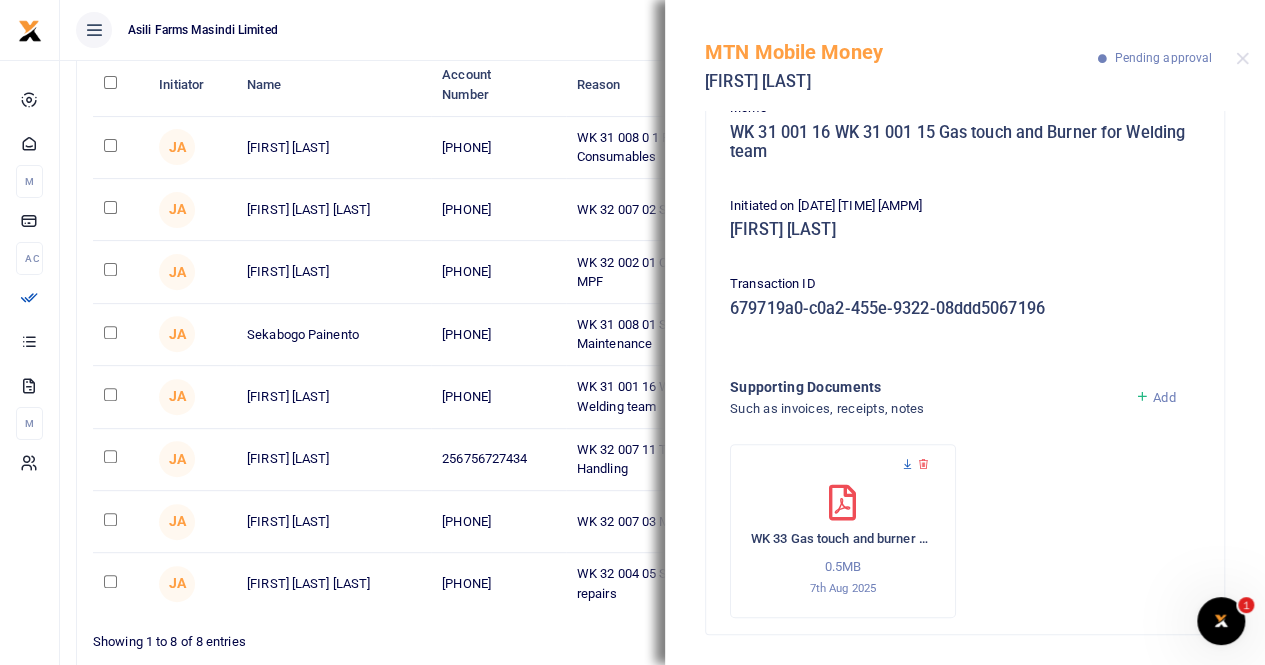 click at bounding box center (907, 464) 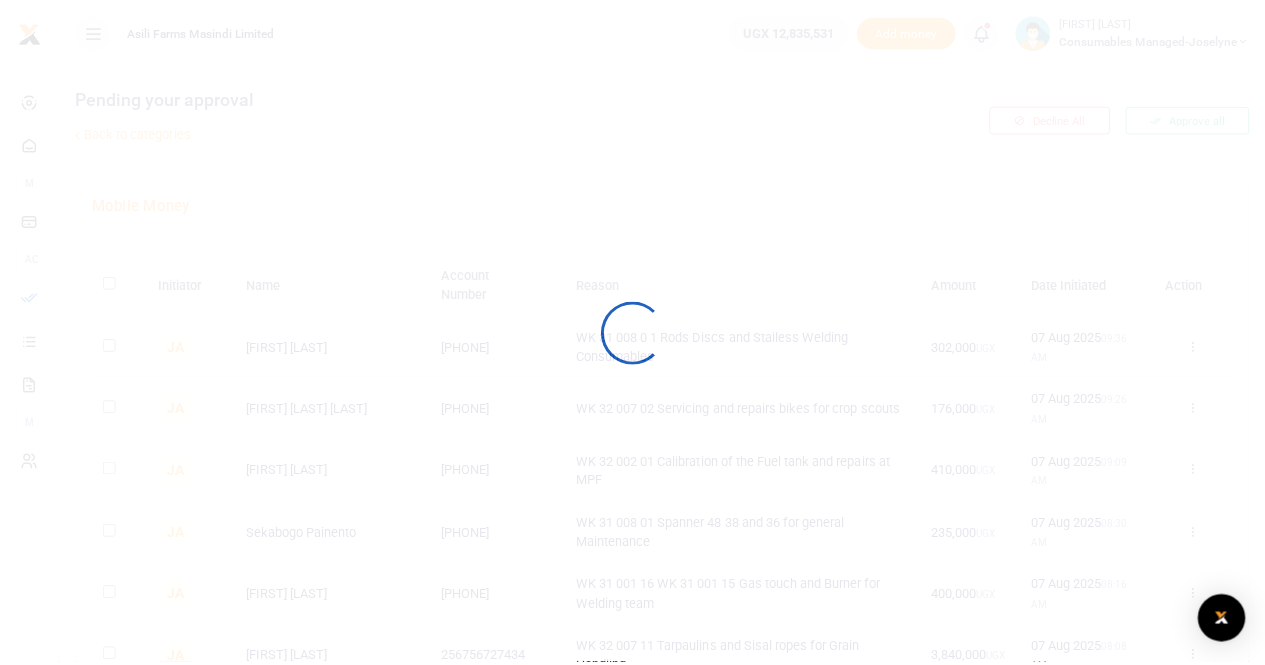scroll, scrollTop: 0, scrollLeft: 0, axis: both 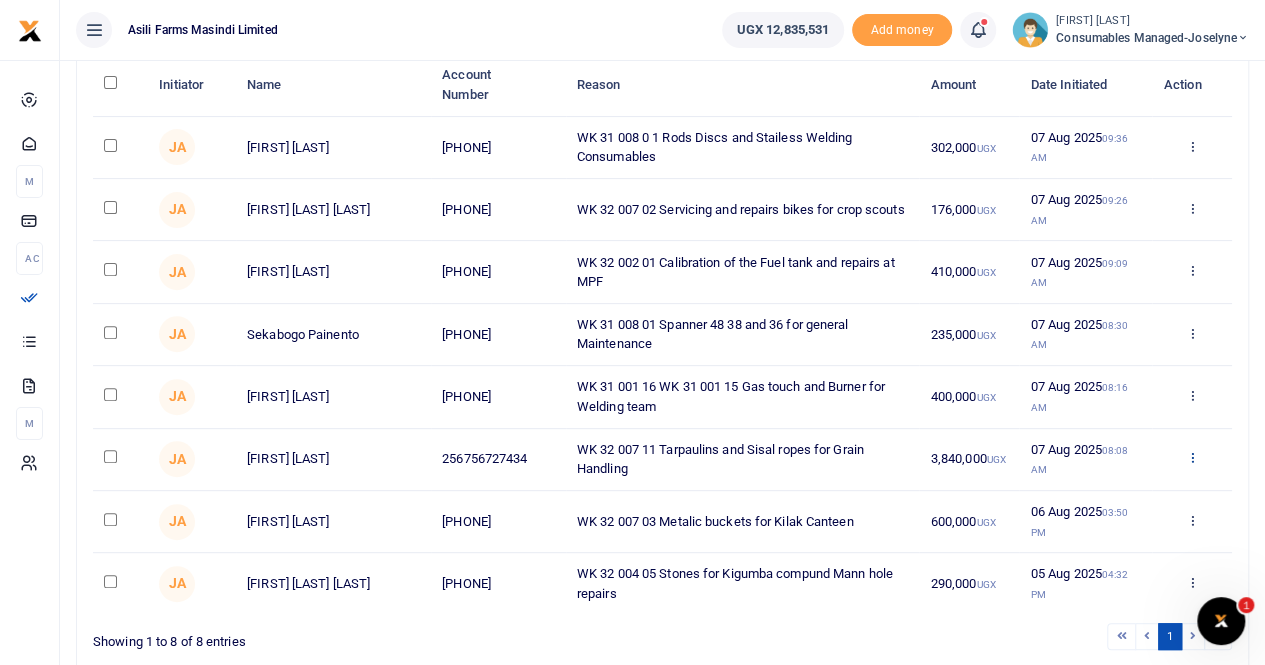 click at bounding box center [1191, 457] 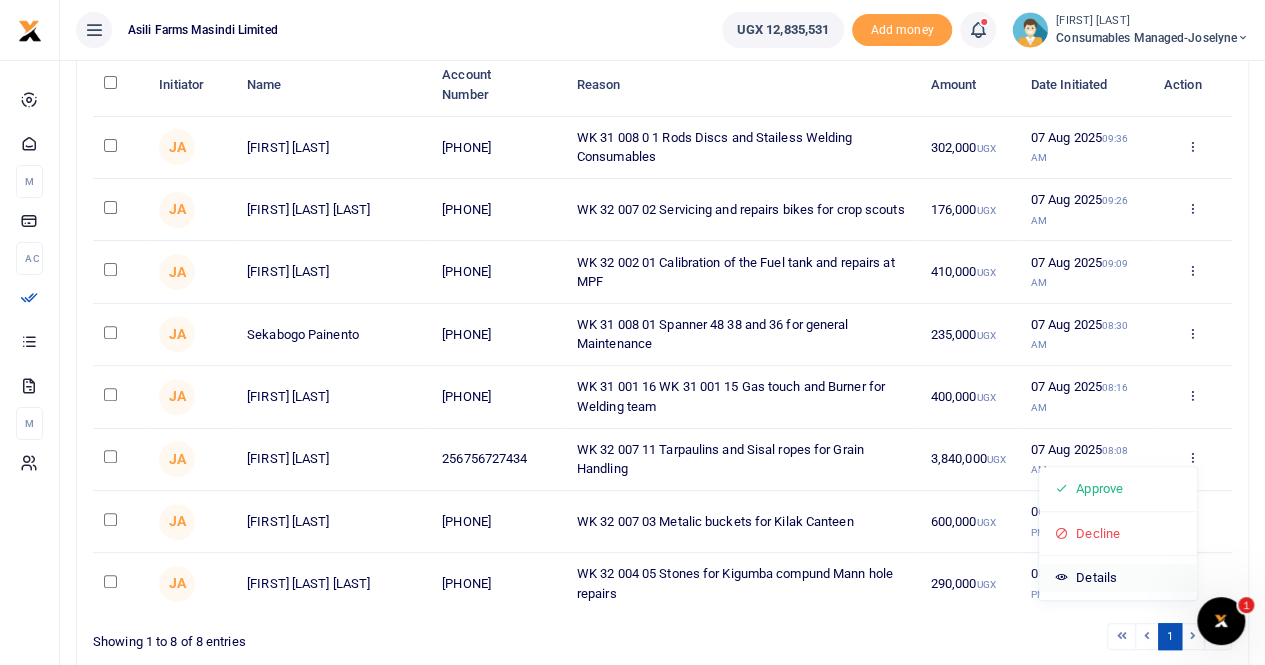 click on "Details" at bounding box center [1118, 578] 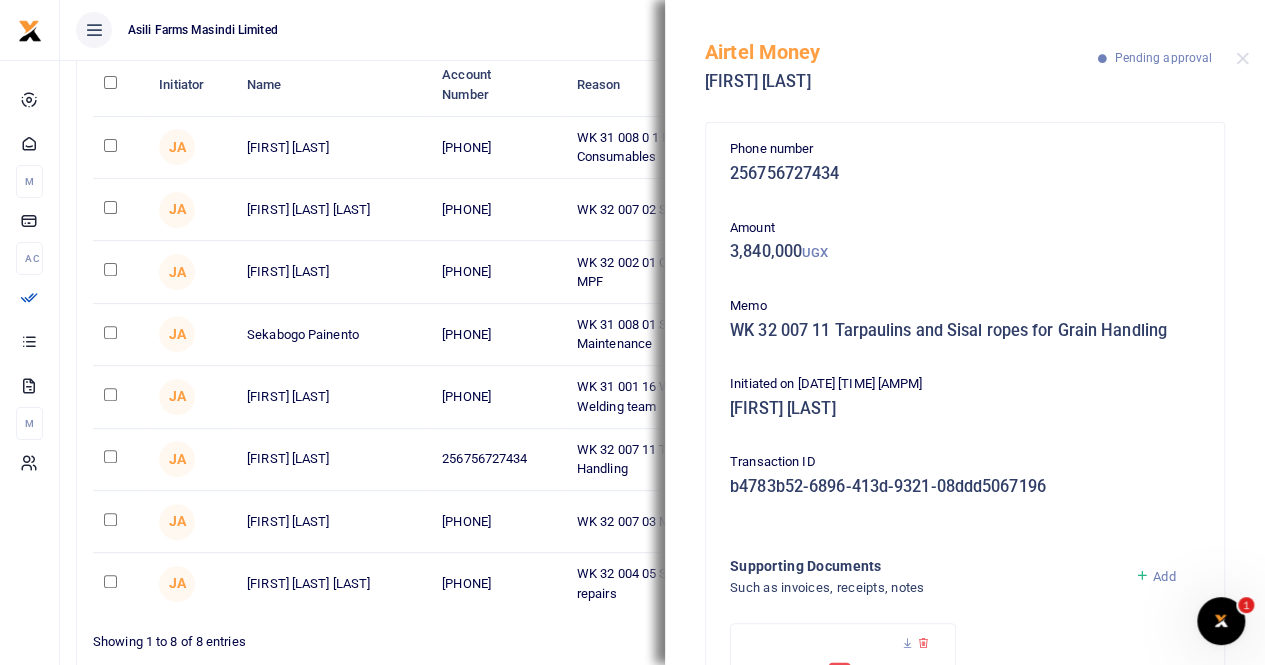 scroll, scrollTop: 179, scrollLeft: 0, axis: vertical 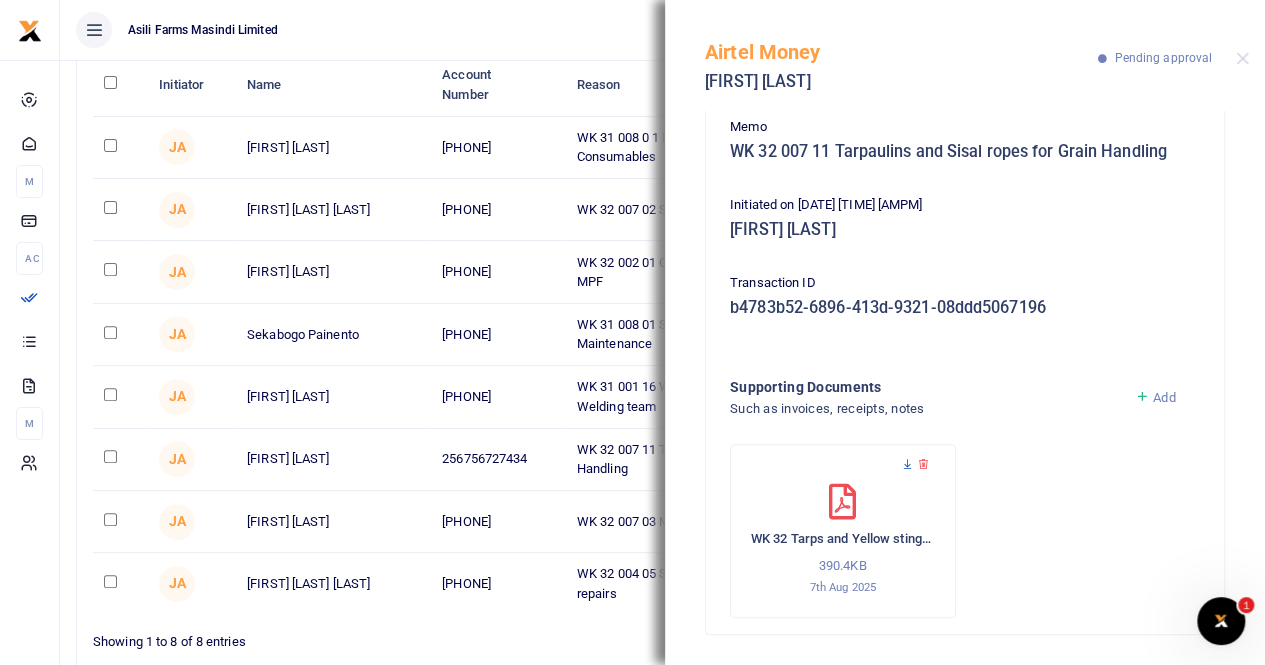 click at bounding box center (907, 464) 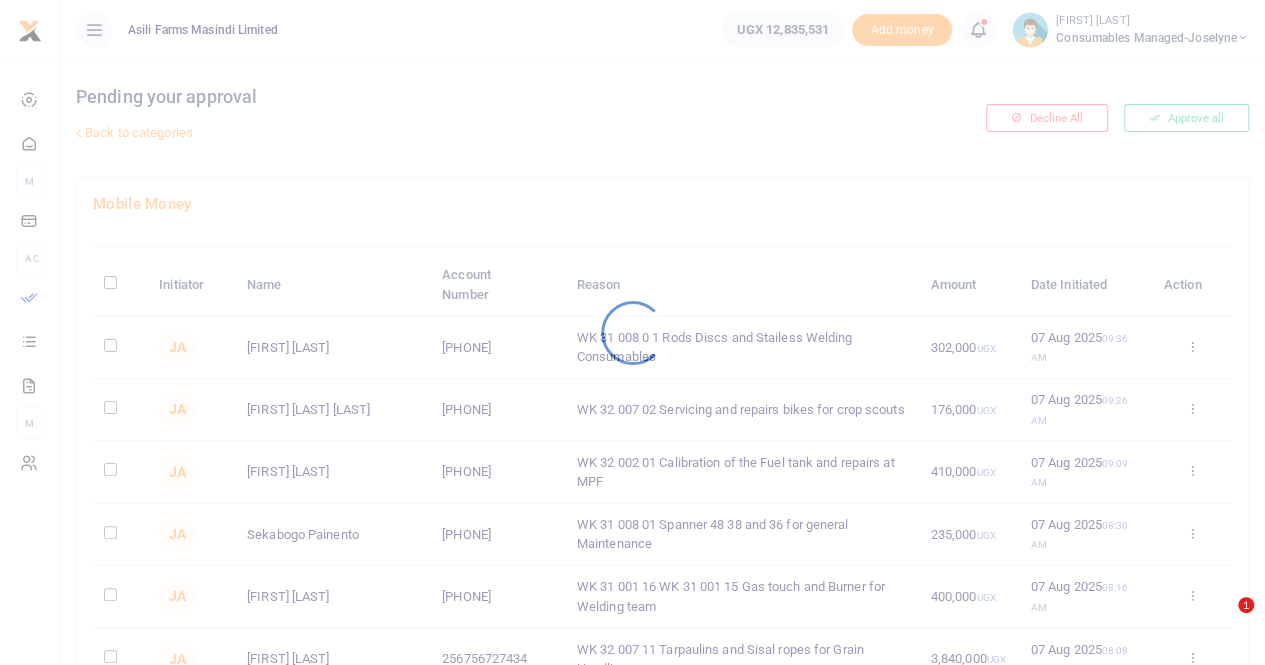 scroll, scrollTop: 154, scrollLeft: 0, axis: vertical 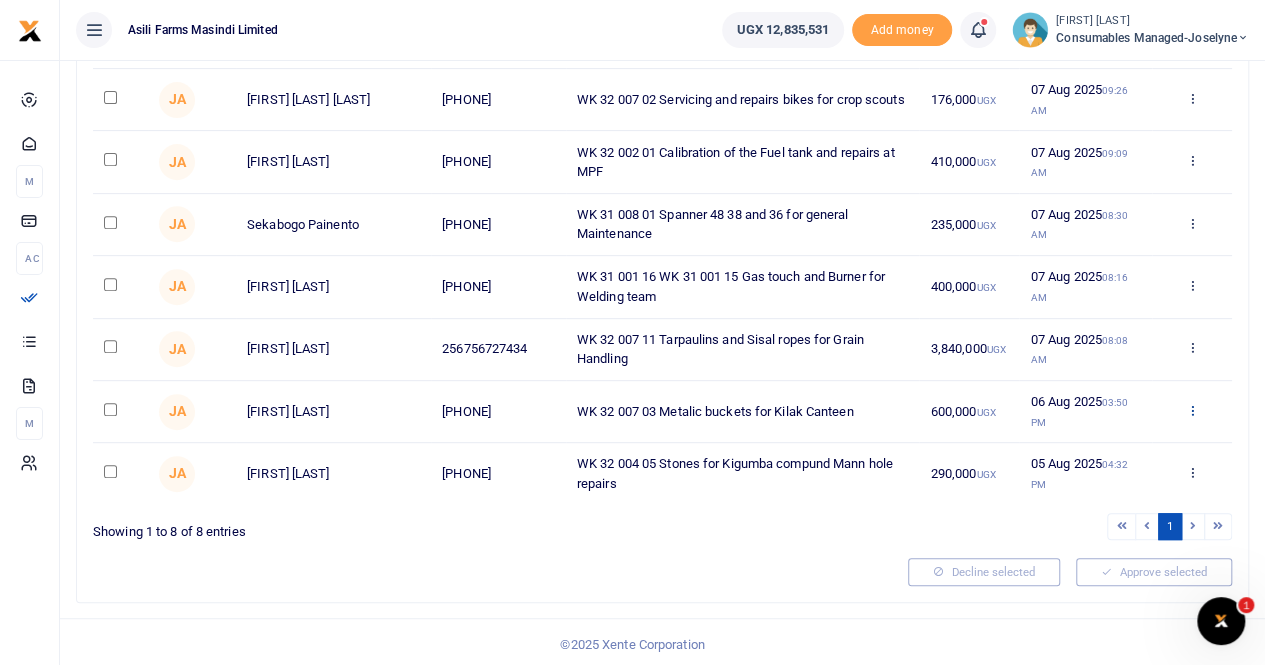 click at bounding box center [1191, 410] 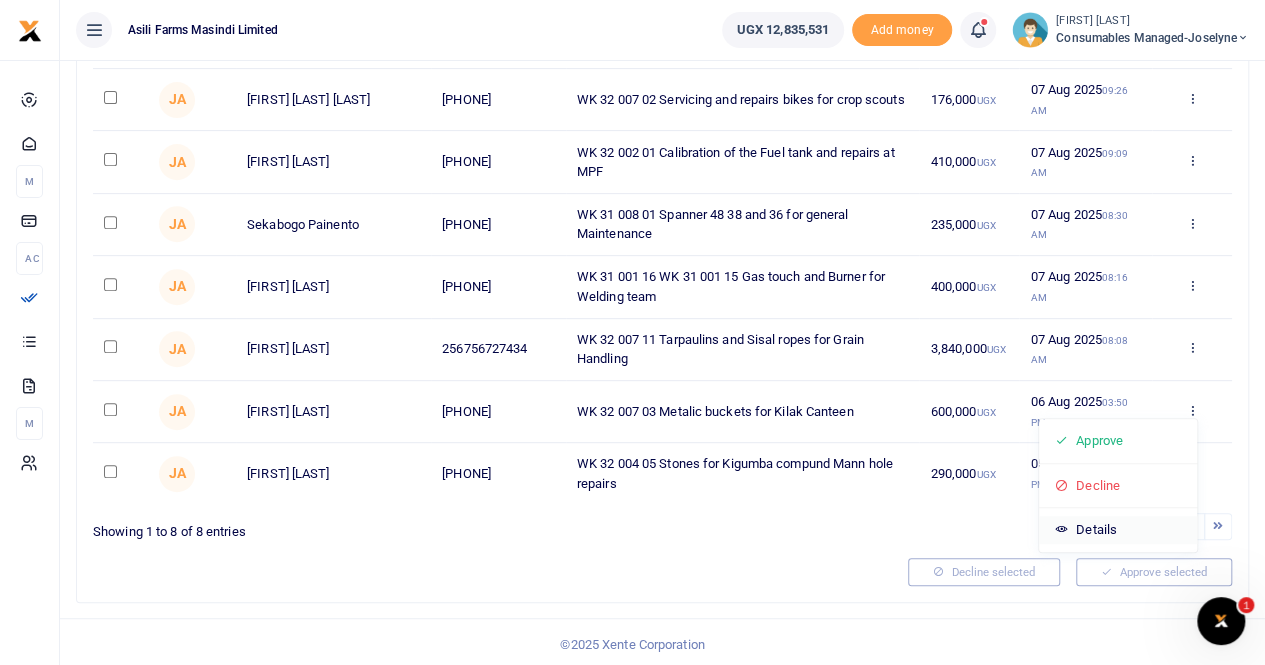 click on "Details" at bounding box center [1118, 530] 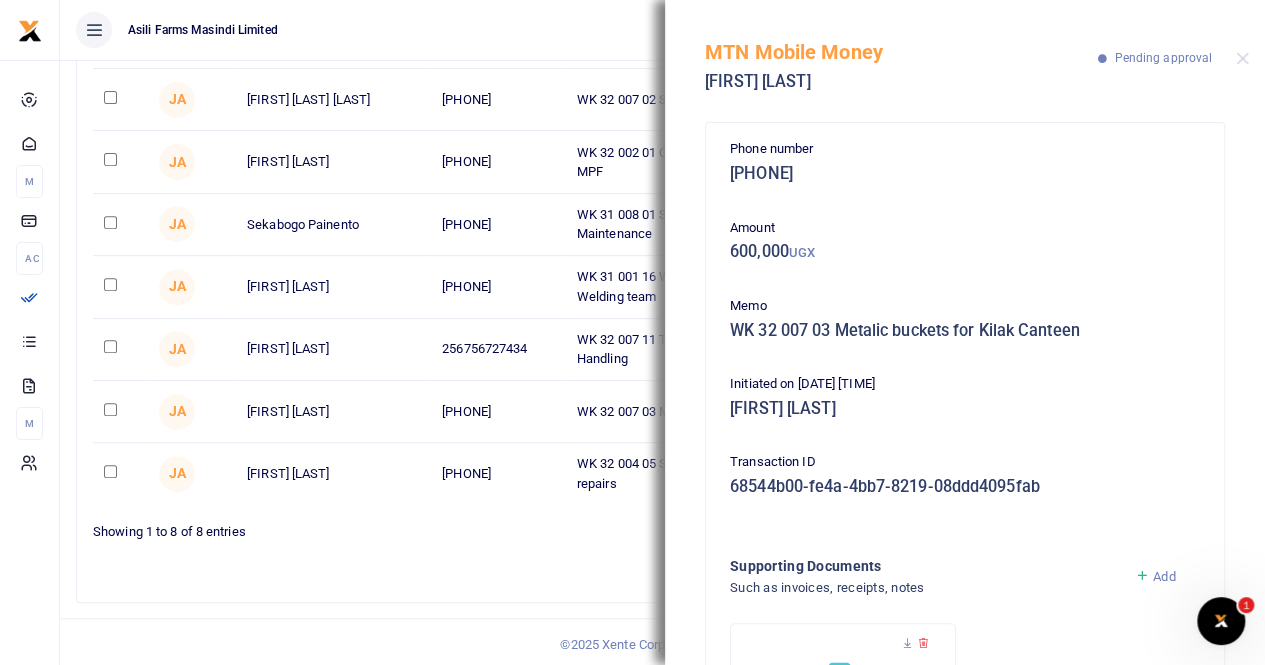 scroll, scrollTop: 179, scrollLeft: 0, axis: vertical 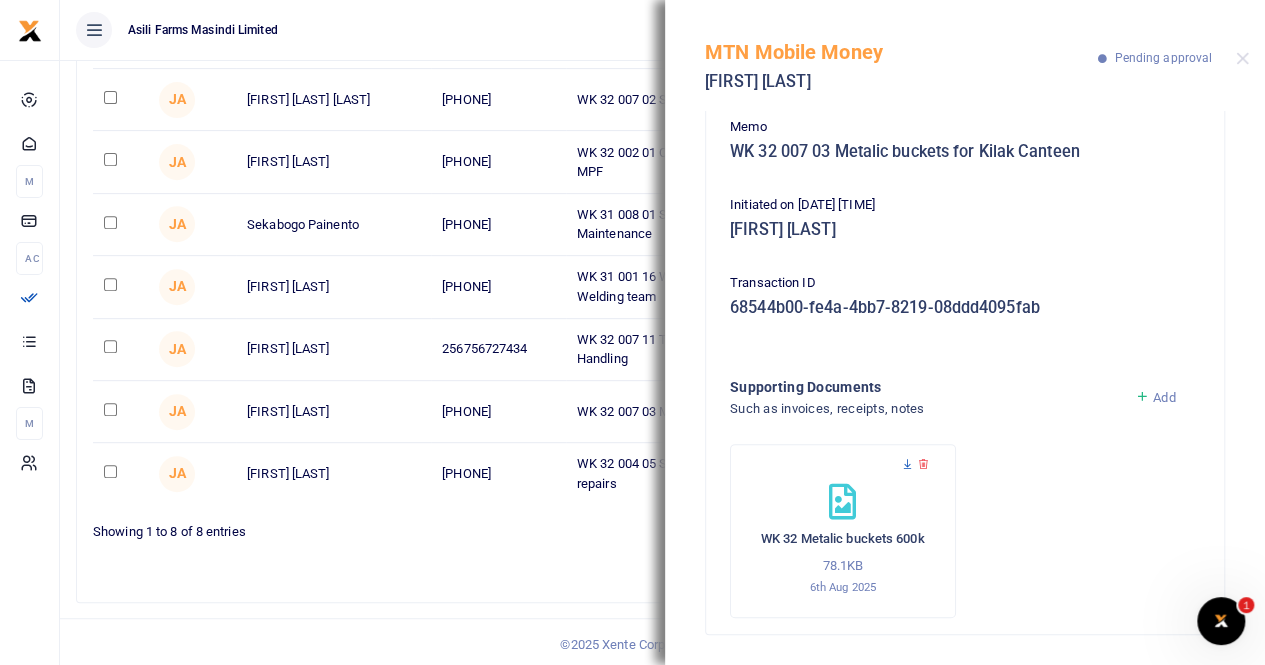 click at bounding box center (907, 464) 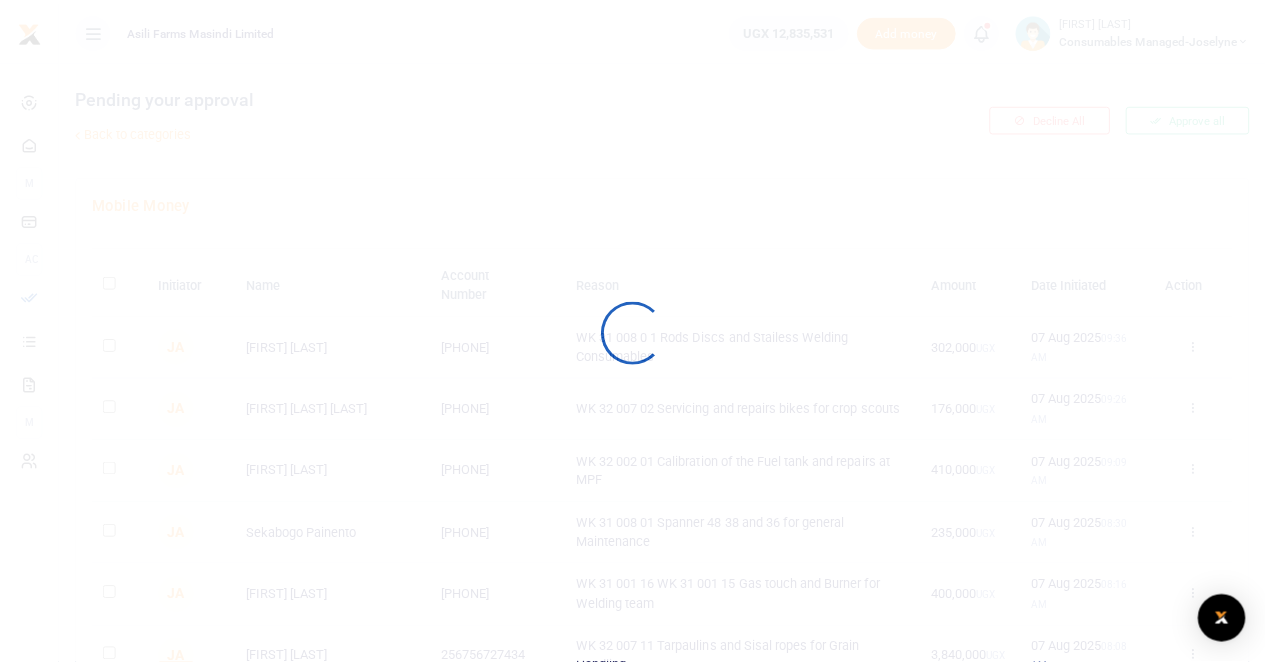 scroll, scrollTop: 0, scrollLeft: 0, axis: both 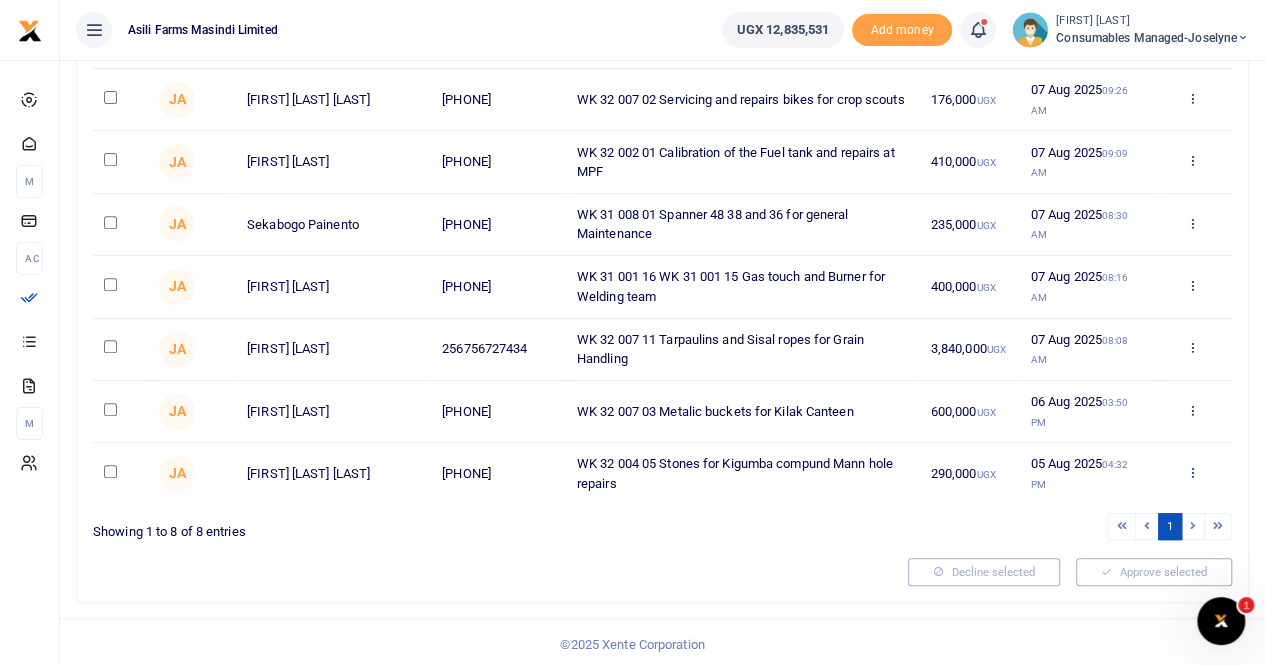 click at bounding box center (1191, 472) 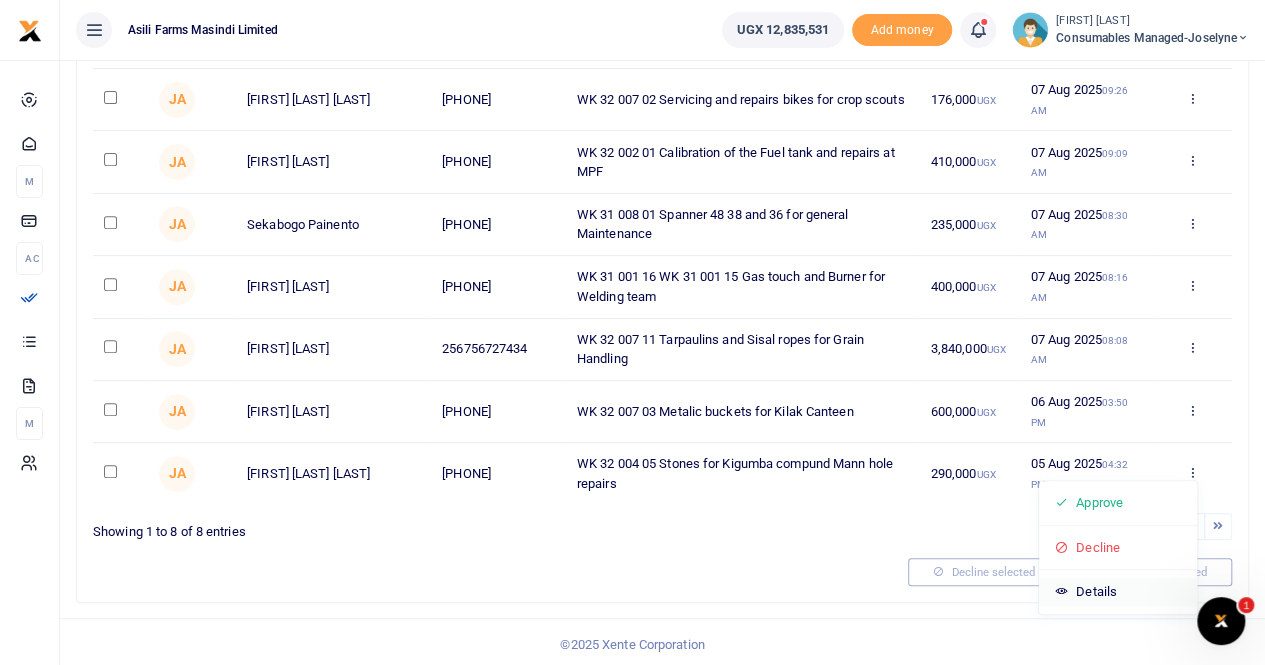 click on "Details" at bounding box center (1118, 592) 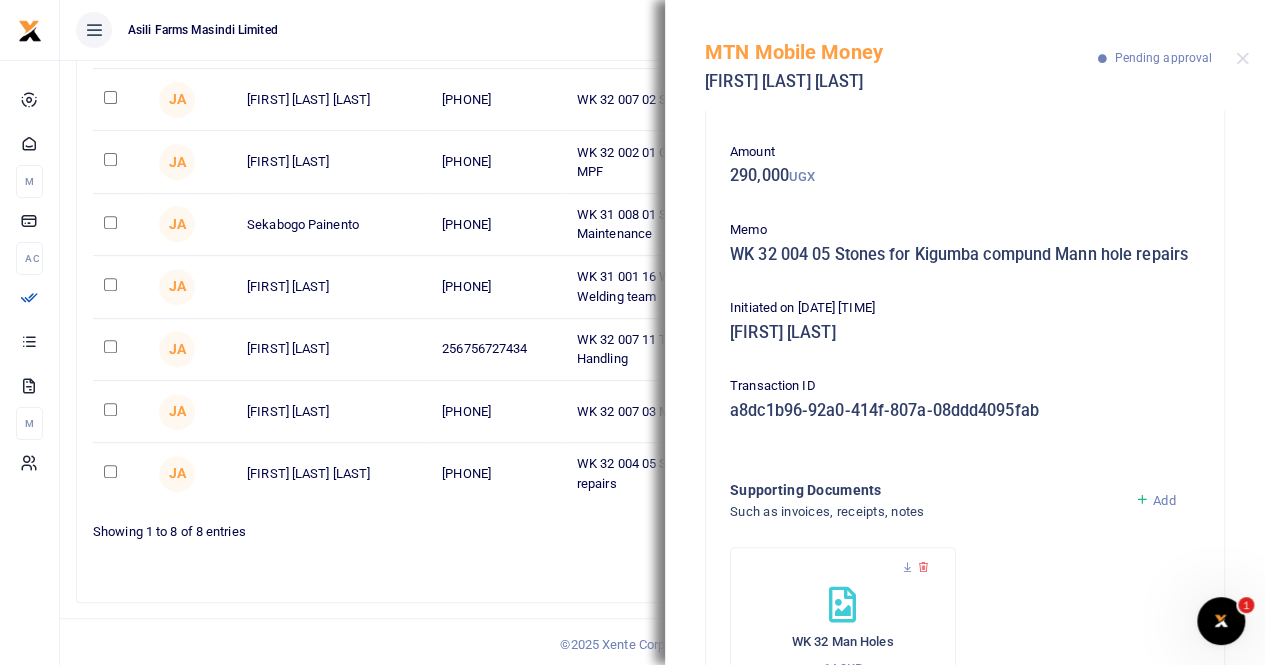 scroll, scrollTop: 198, scrollLeft: 0, axis: vertical 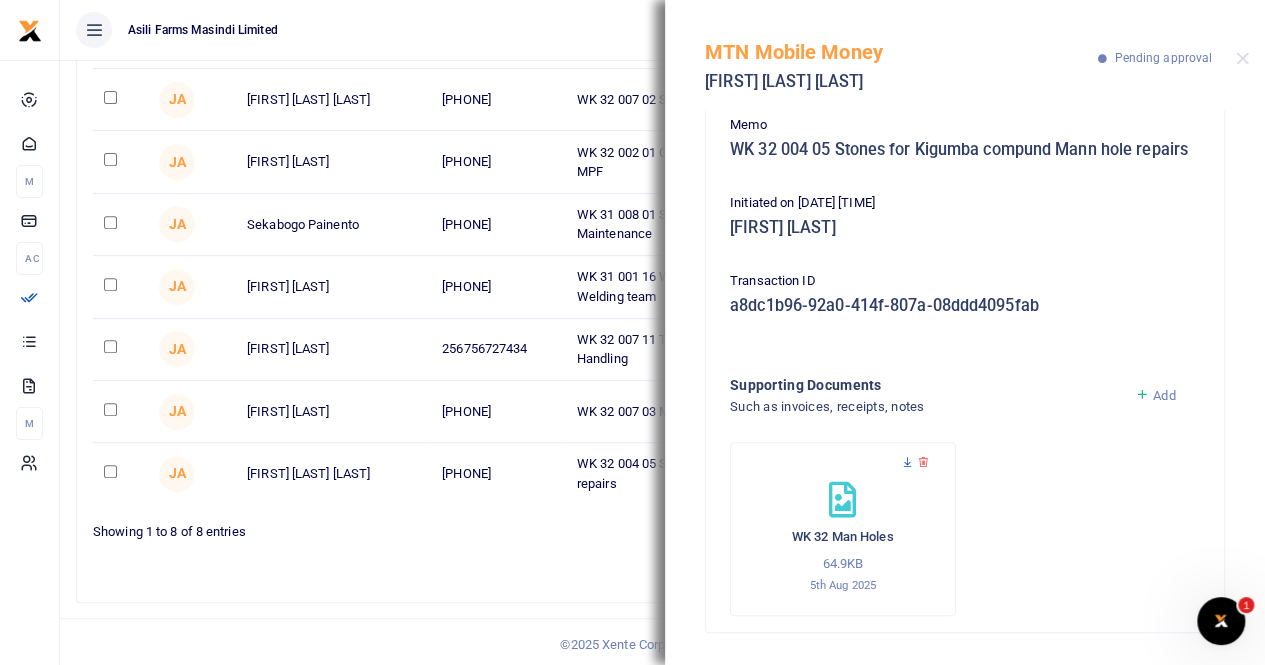 click at bounding box center [907, 462] 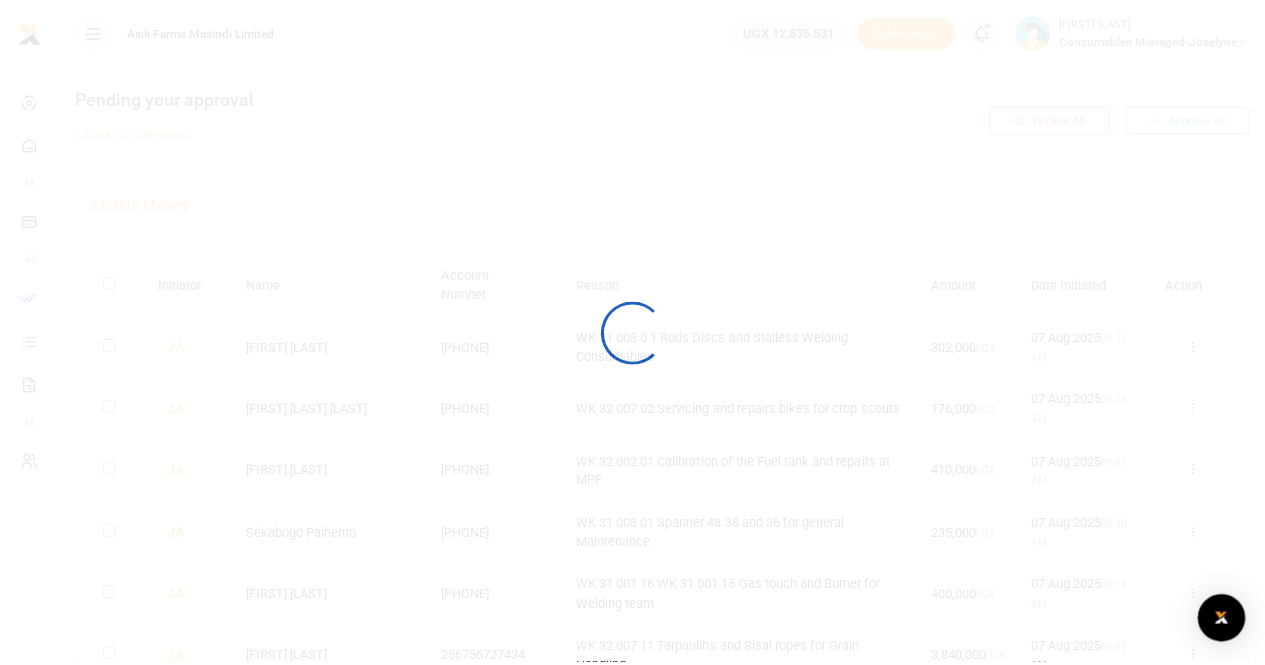scroll, scrollTop: 0, scrollLeft: 0, axis: both 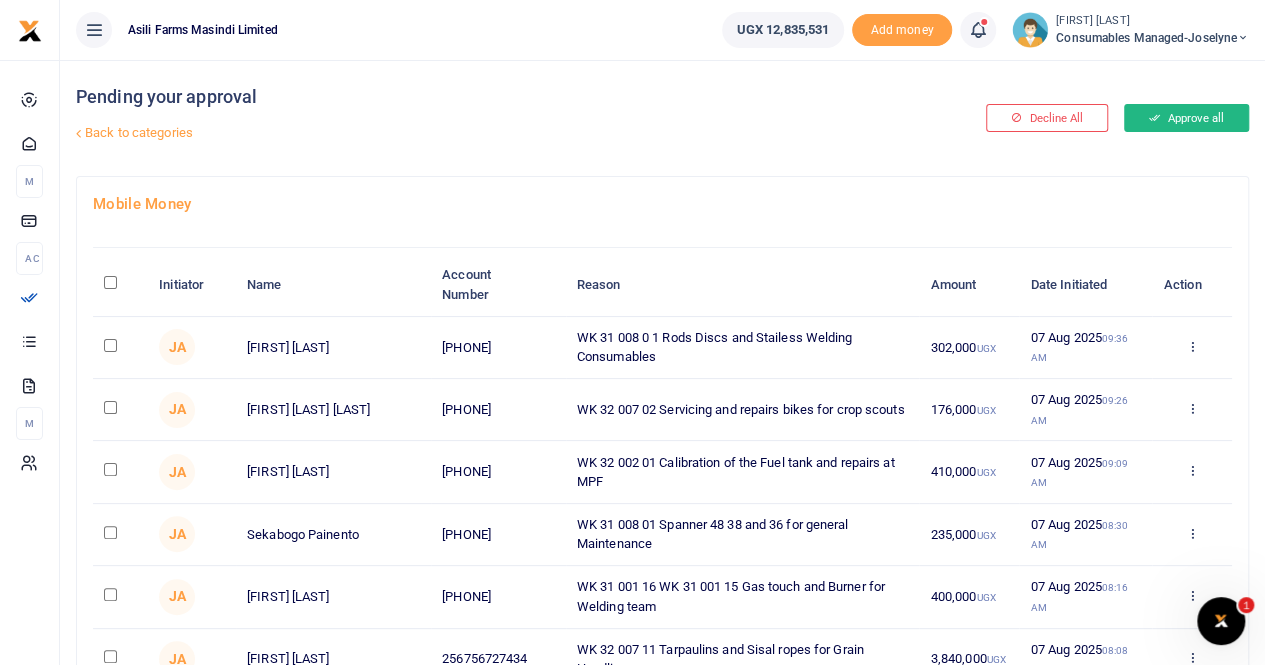 click on "Approve all" at bounding box center (1186, 118) 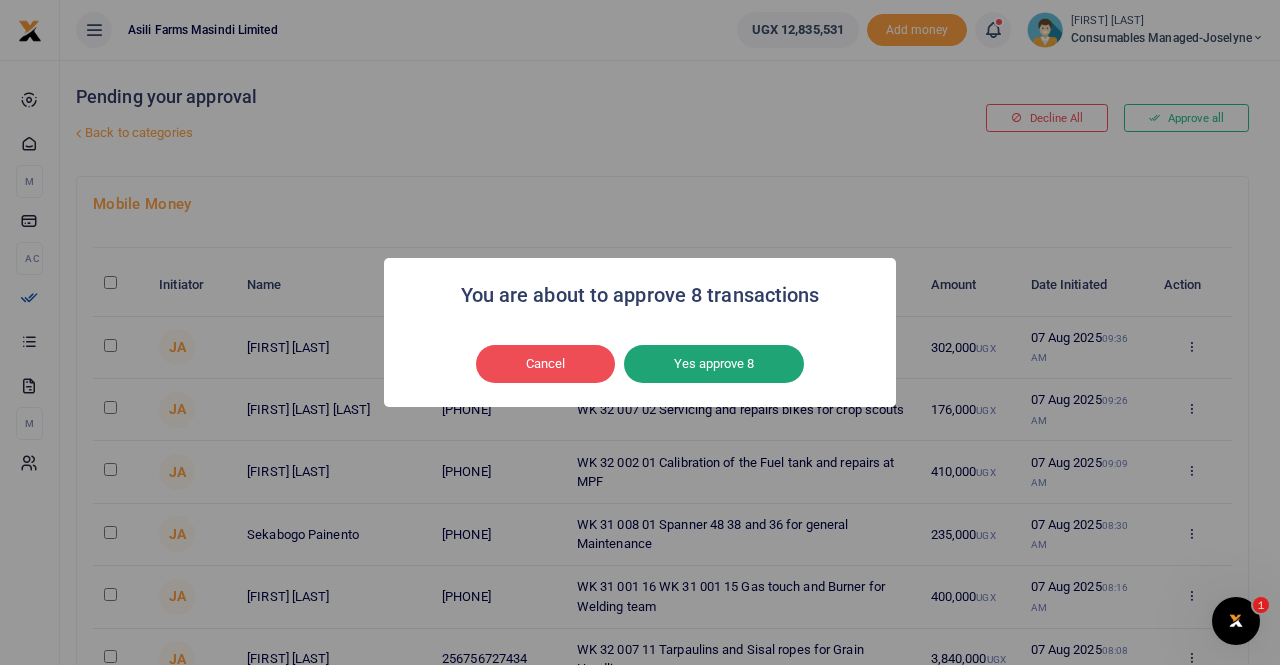 click on "Yes approve 8" at bounding box center [714, 364] 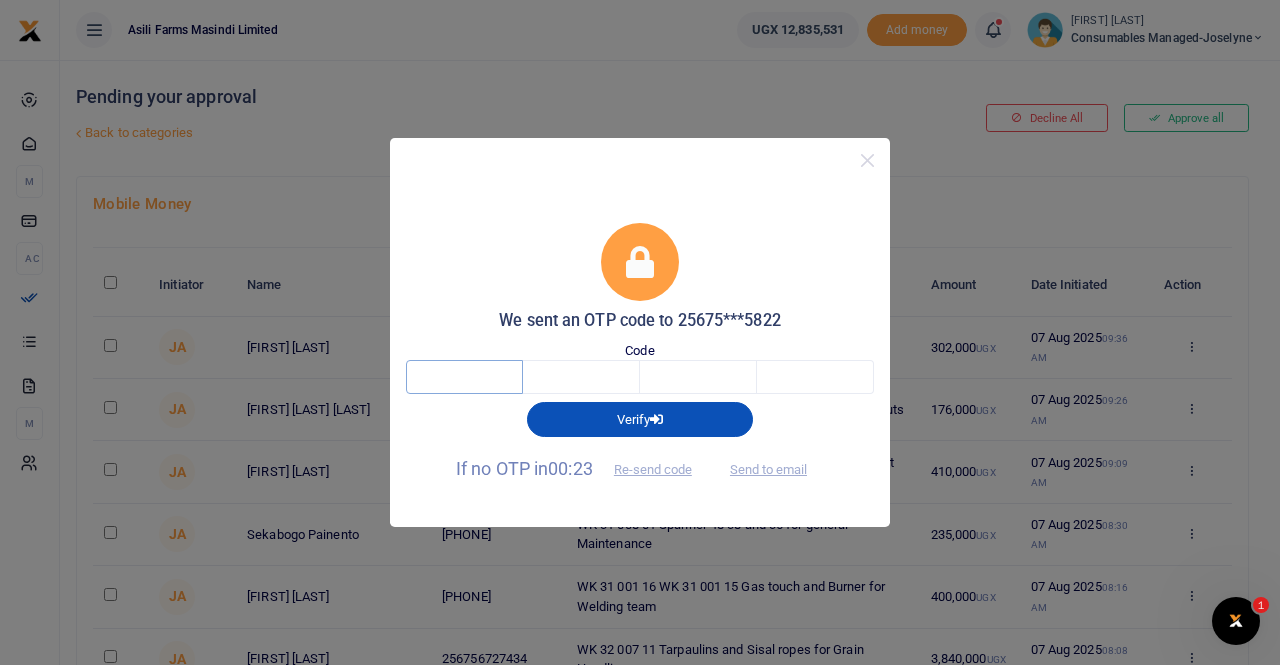 click at bounding box center [464, 377] 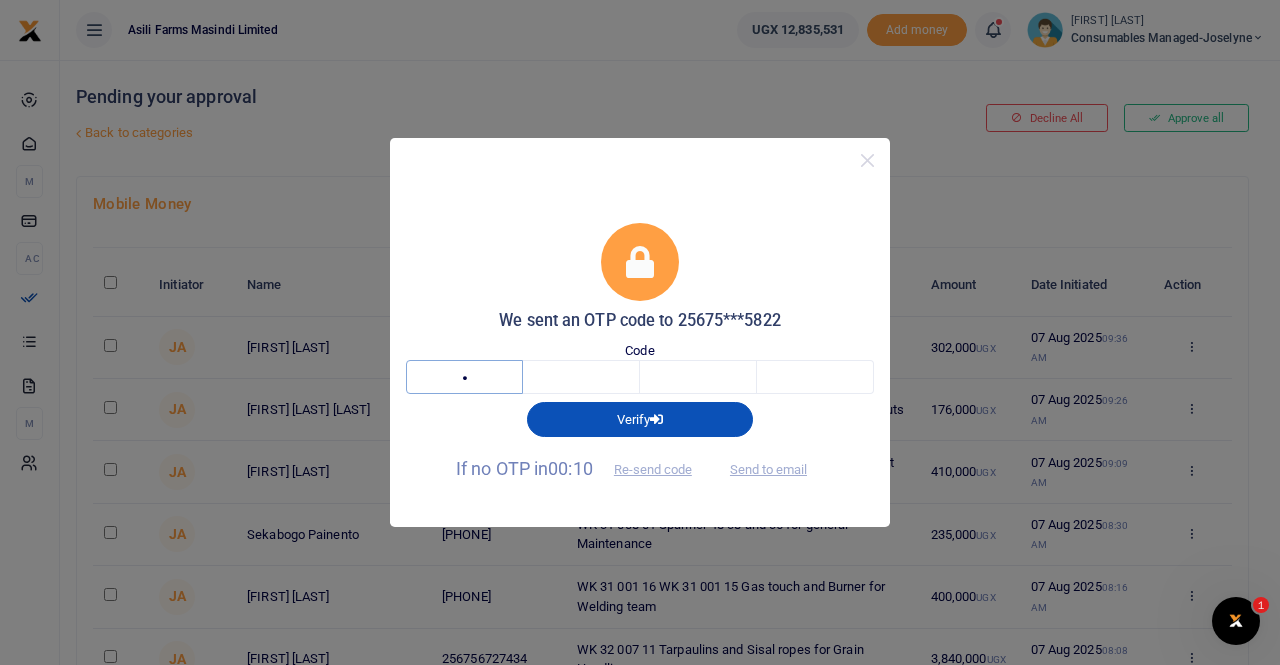 type on "8" 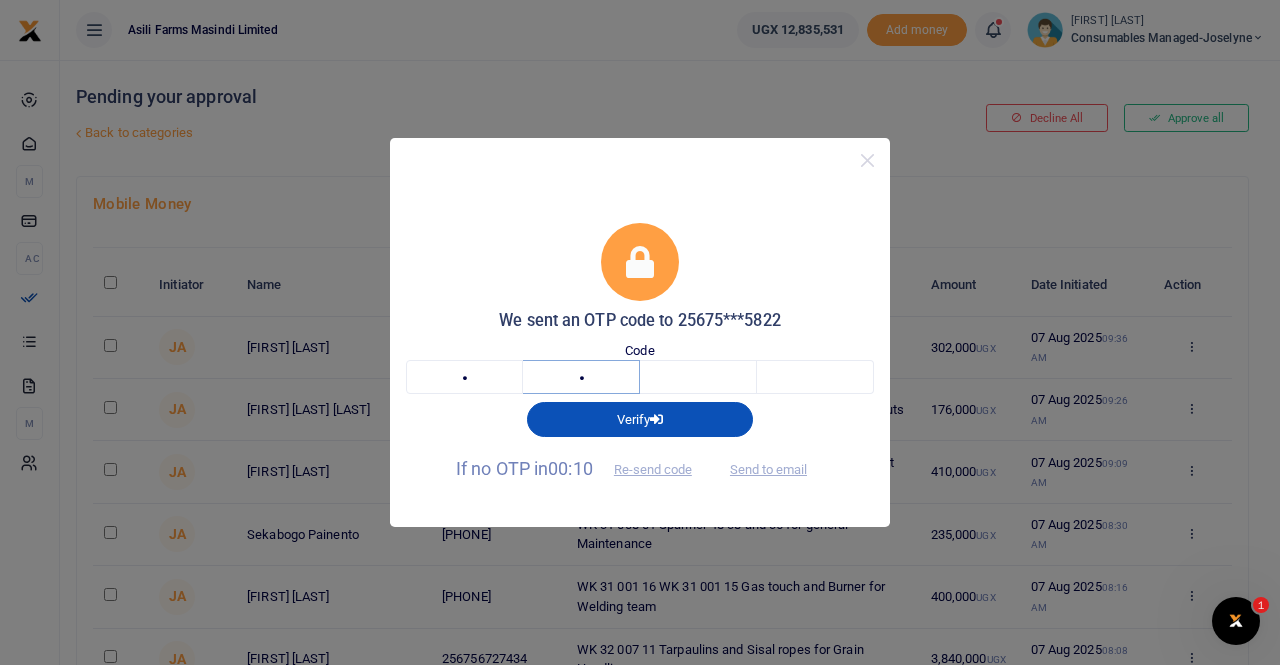 type on "0" 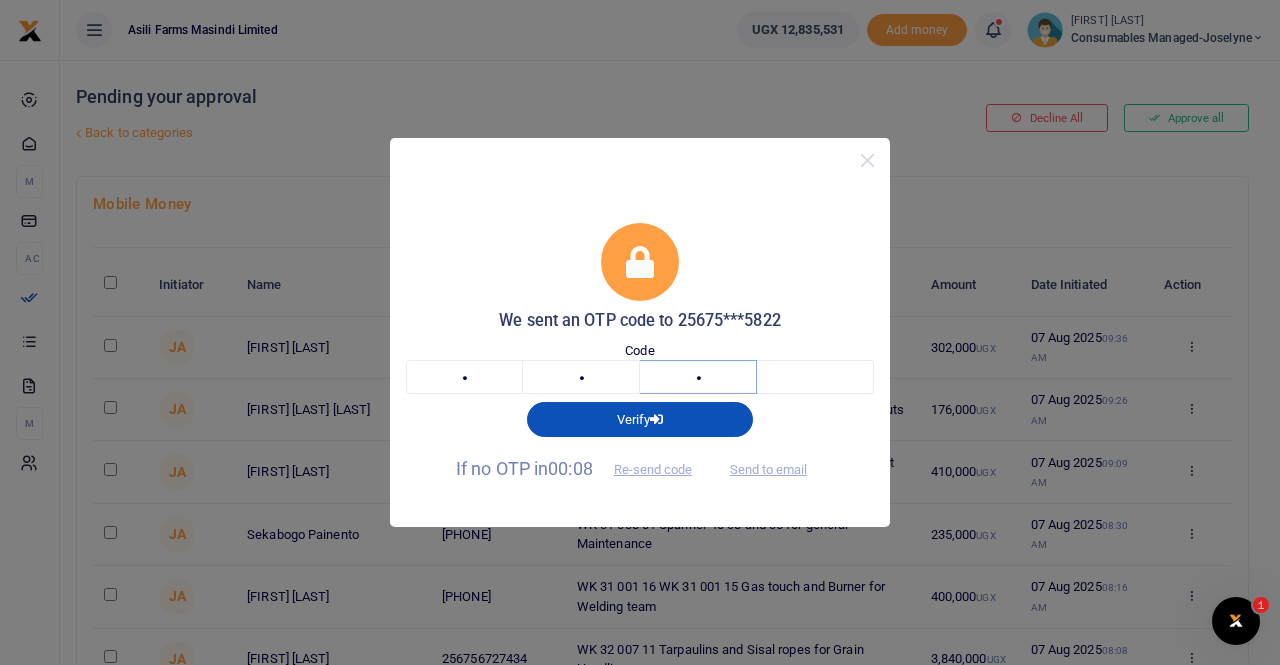 type on "7" 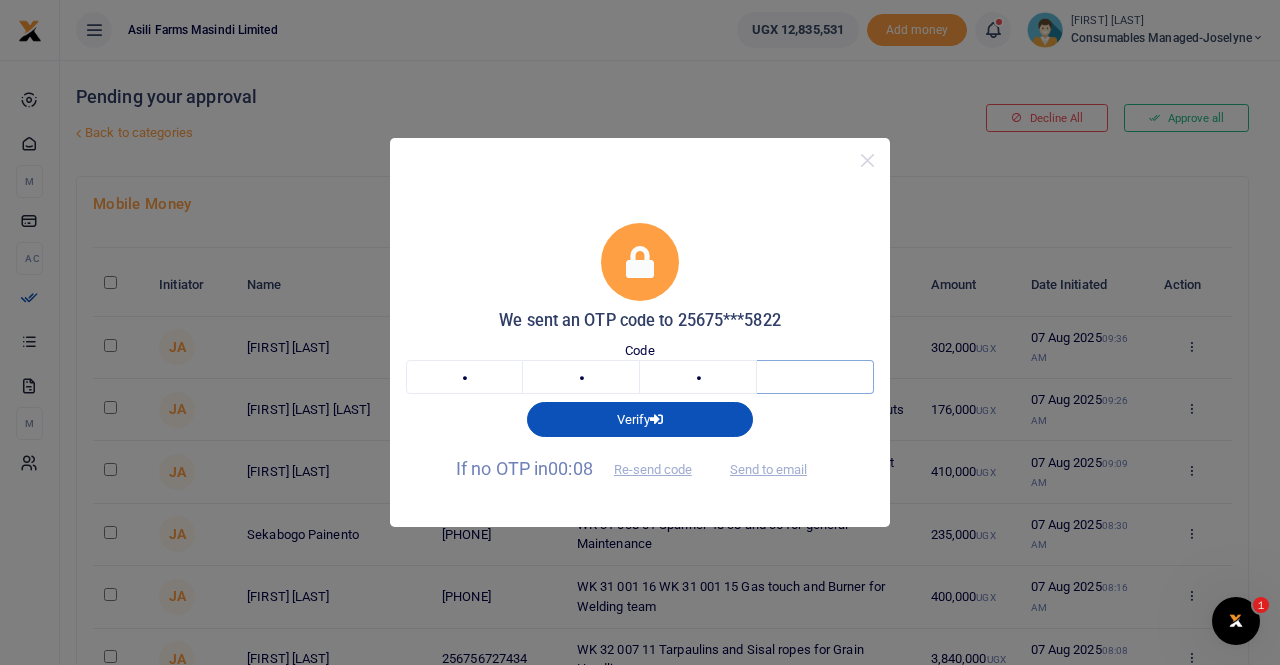 type on "6" 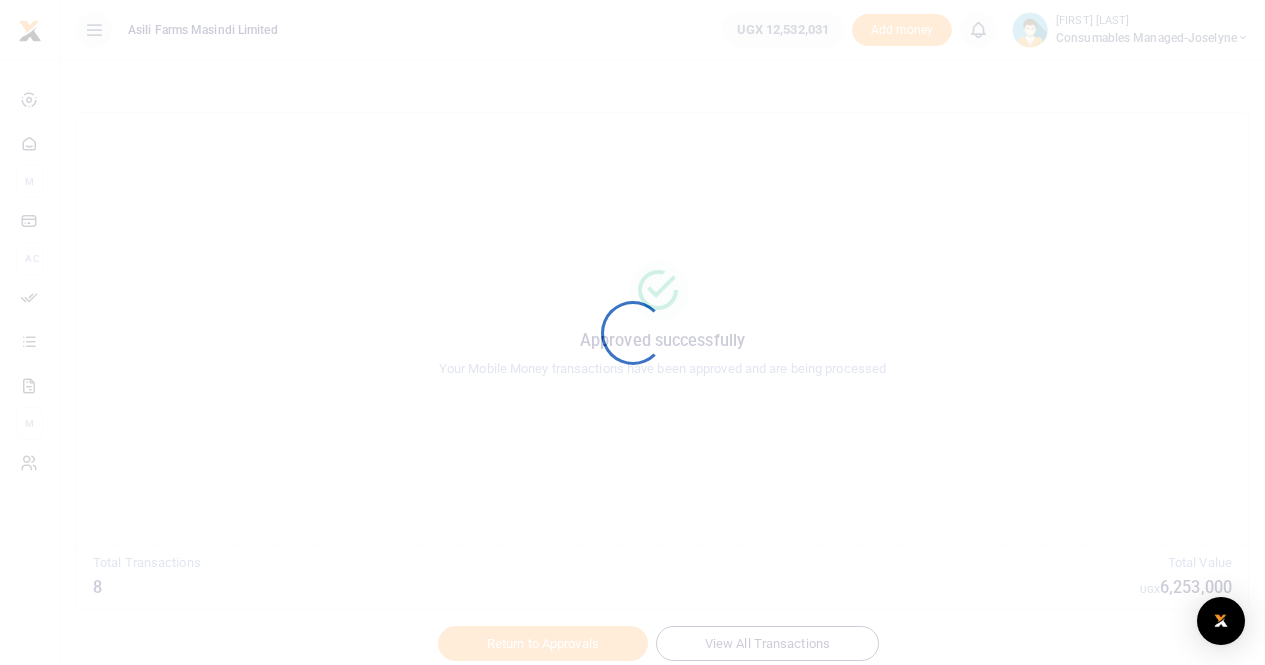 scroll, scrollTop: 0, scrollLeft: 0, axis: both 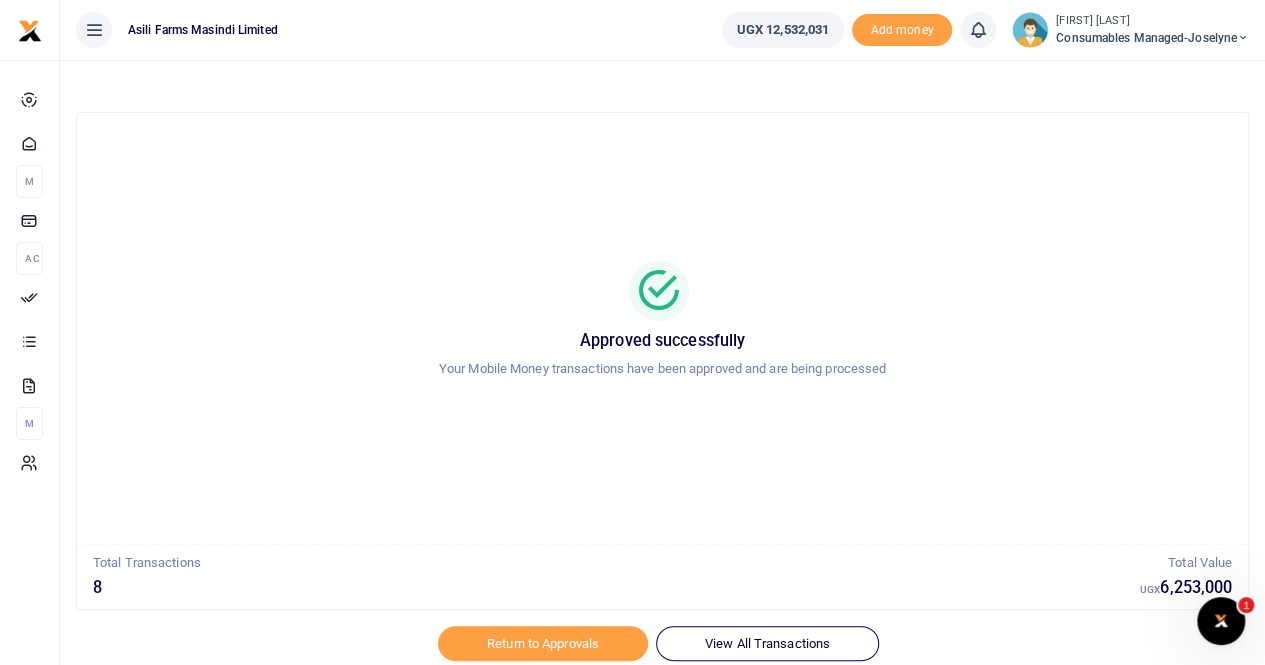 click on "Consumables managed-Joselyne" at bounding box center [1152, 38] 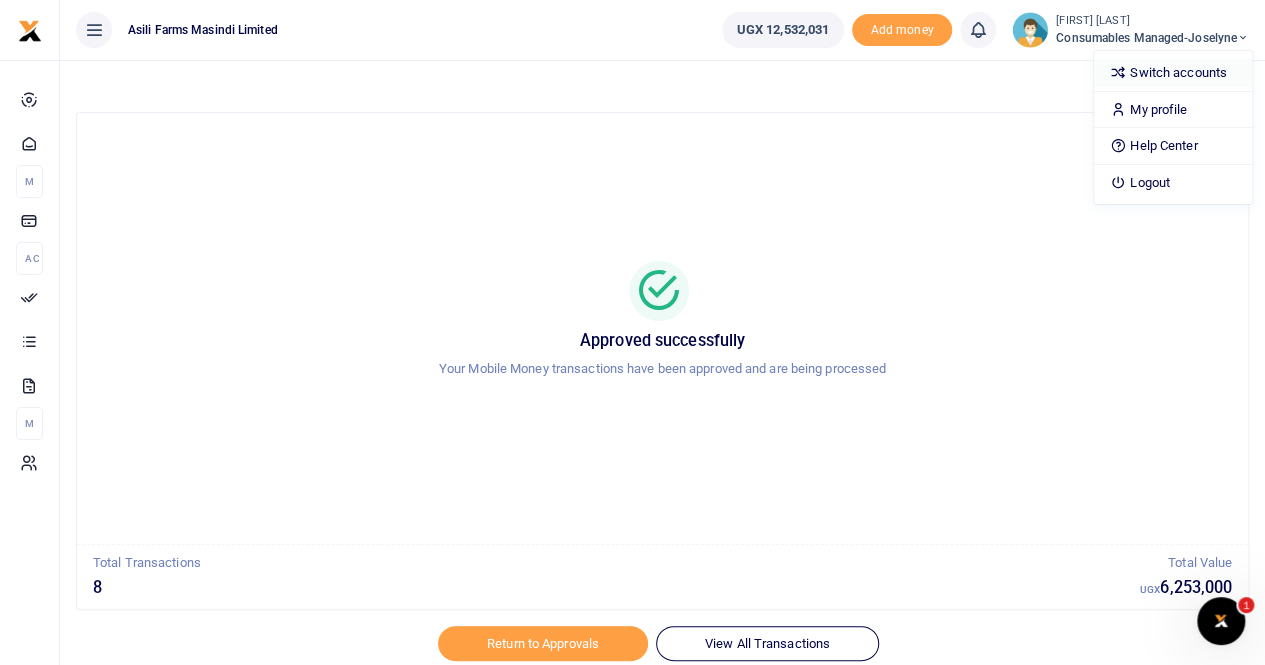 click on "Switch accounts" at bounding box center (1173, 73) 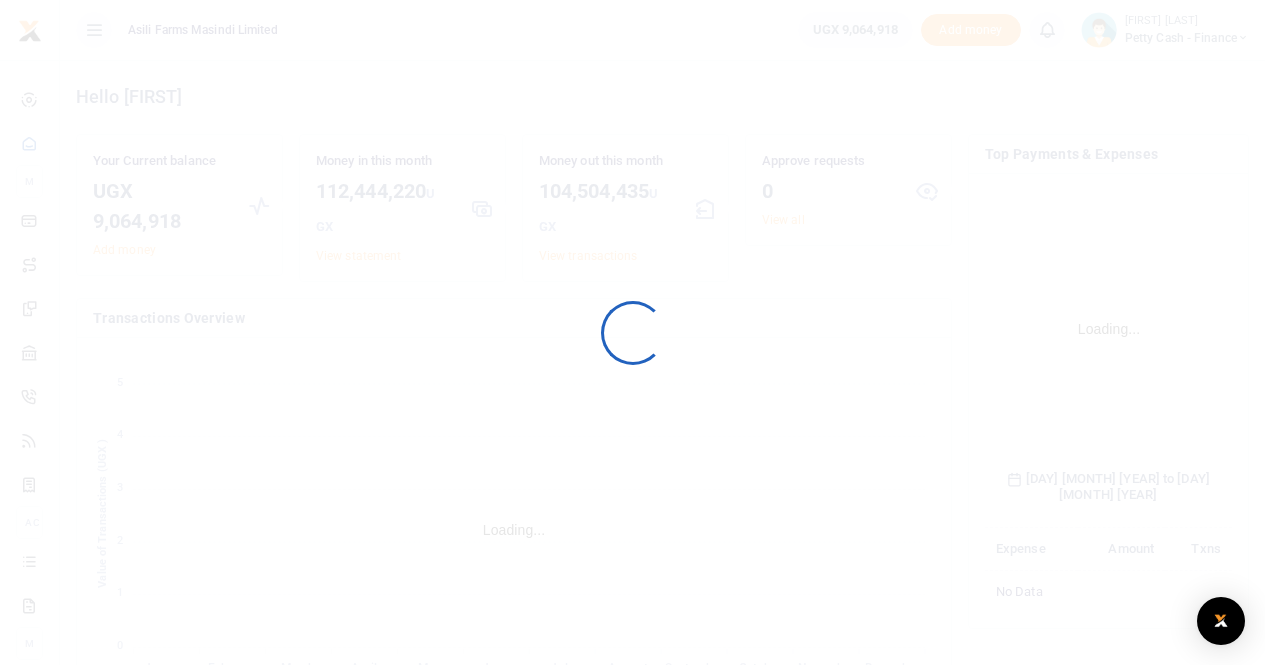 scroll, scrollTop: 0, scrollLeft: 0, axis: both 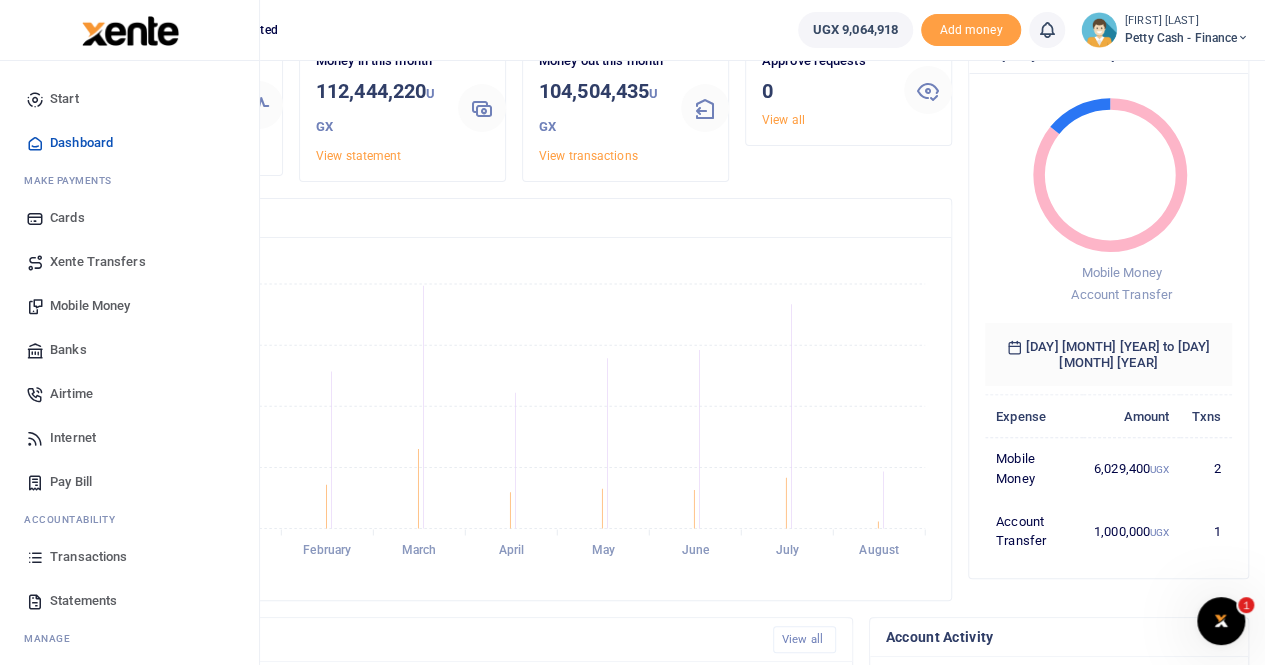 click on "Mobile Money" at bounding box center (90, 306) 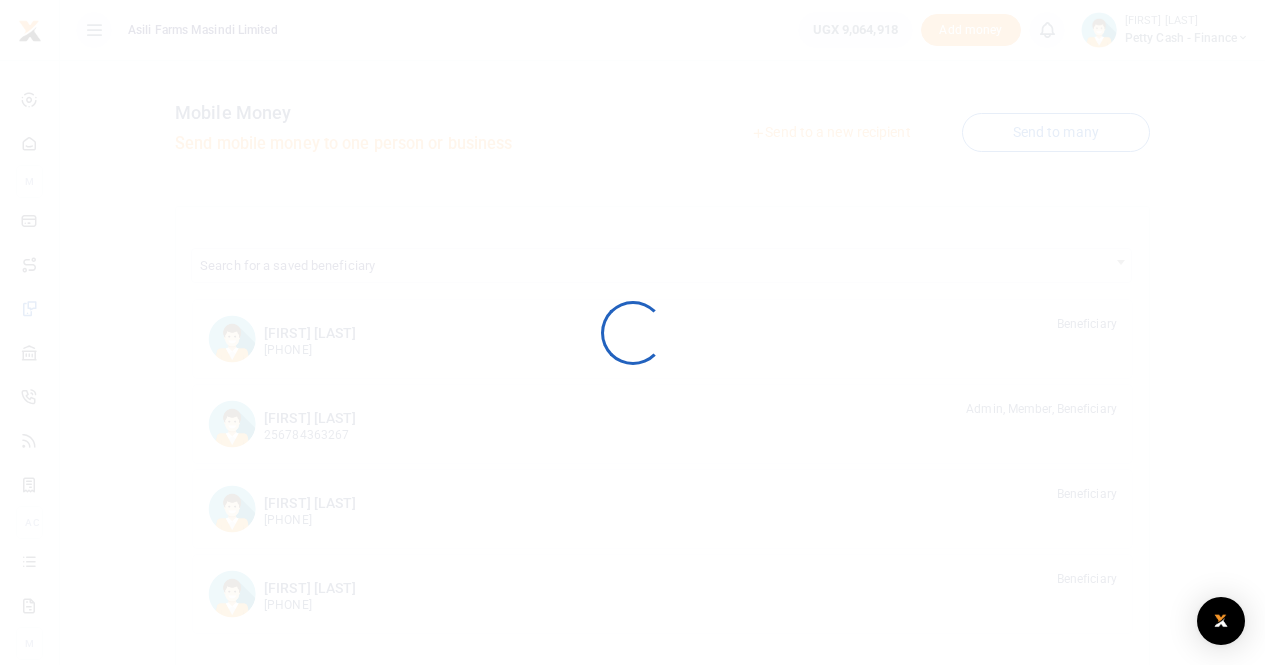 scroll, scrollTop: 0, scrollLeft: 0, axis: both 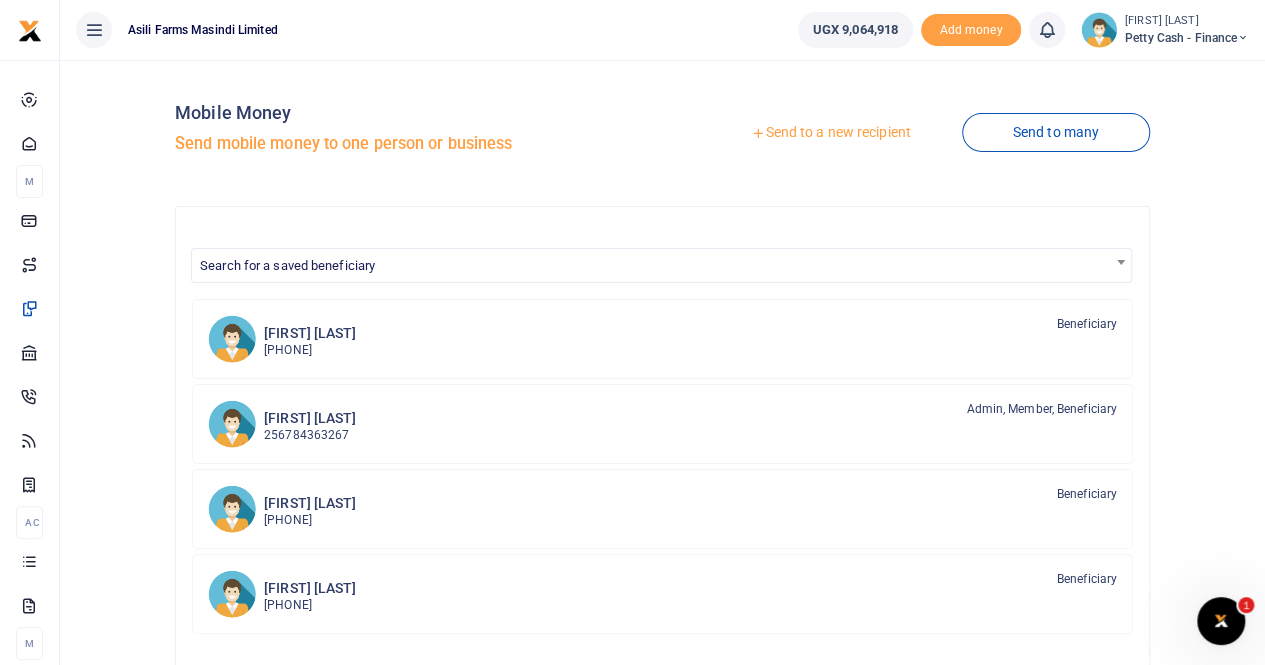 click on "Send to a new recipient" at bounding box center [830, 133] 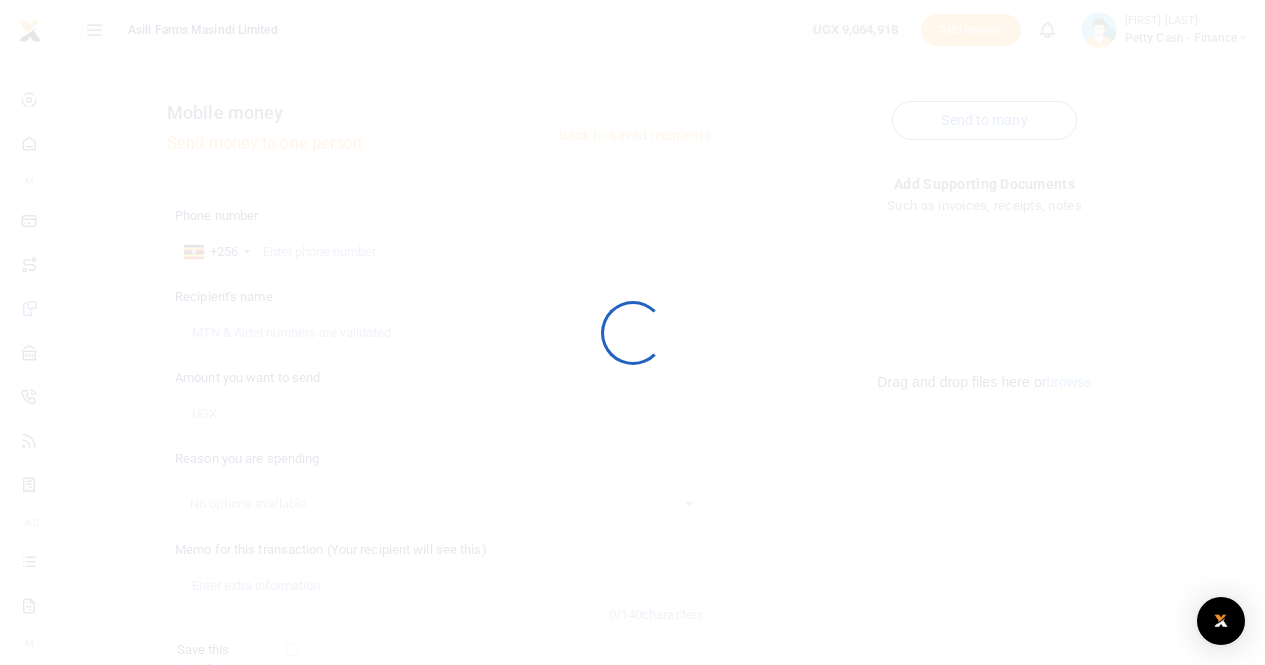 scroll, scrollTop: 0, scrollLeft: 0, axis: both 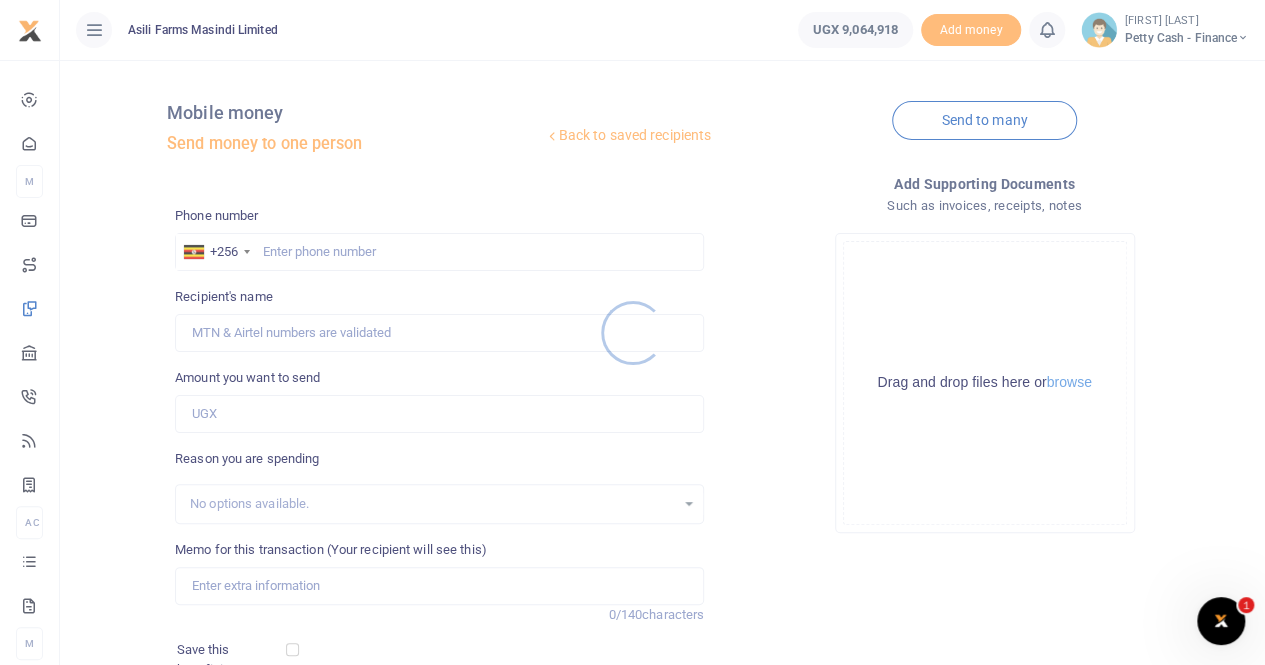 click at bounding box center [632, 332] 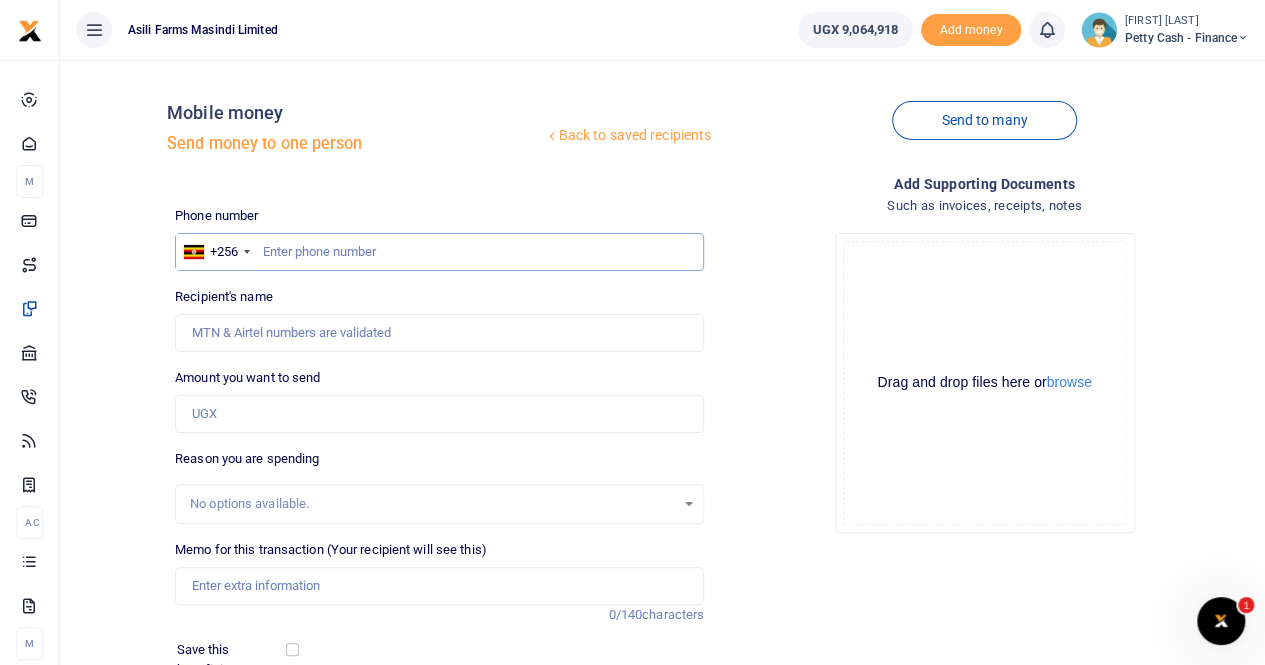 click at bounding box center (439, 252) 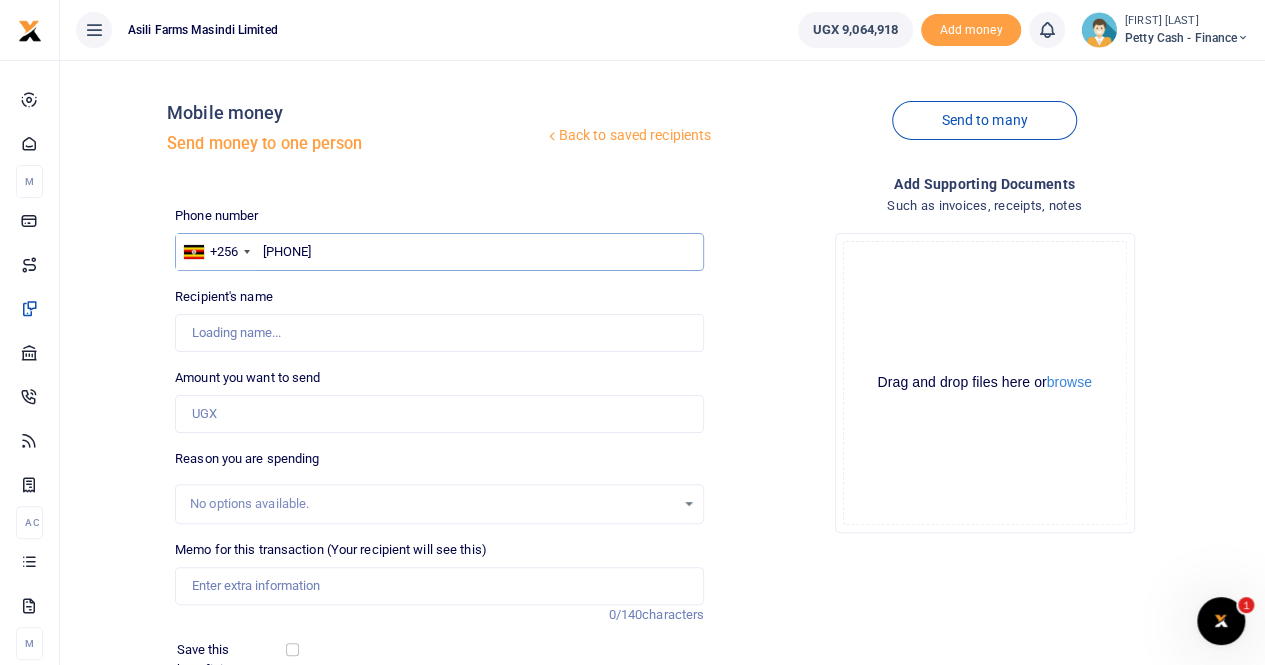 type on "[FIRST] [LAST]" 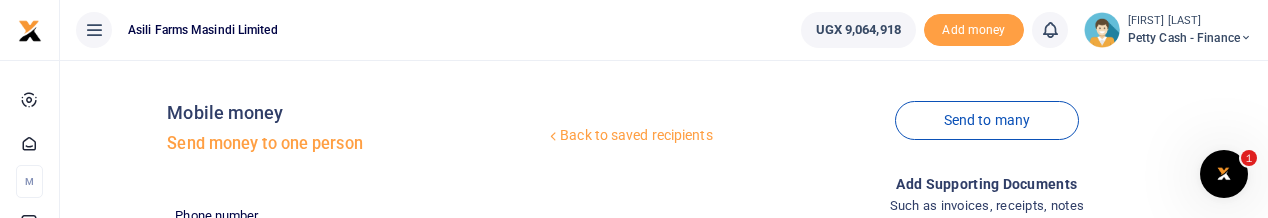 type on "[PHONE]" 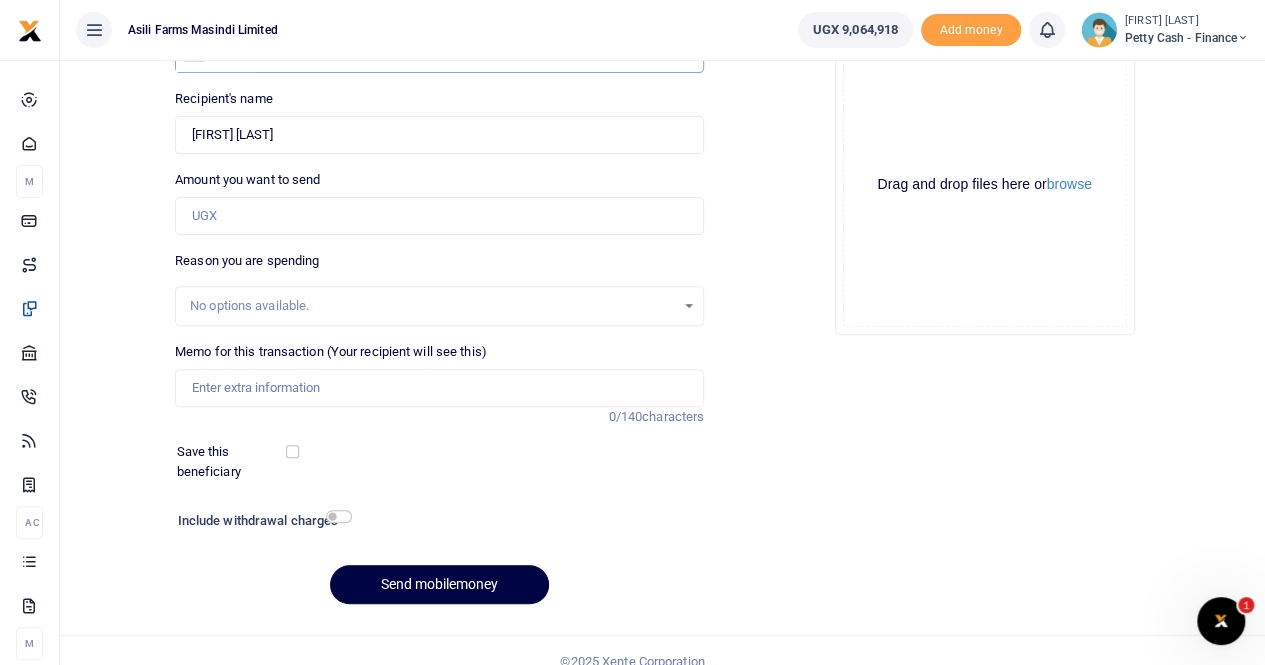 scroll, scrollTop: 200, scrollLeft: 0, axis: vertical 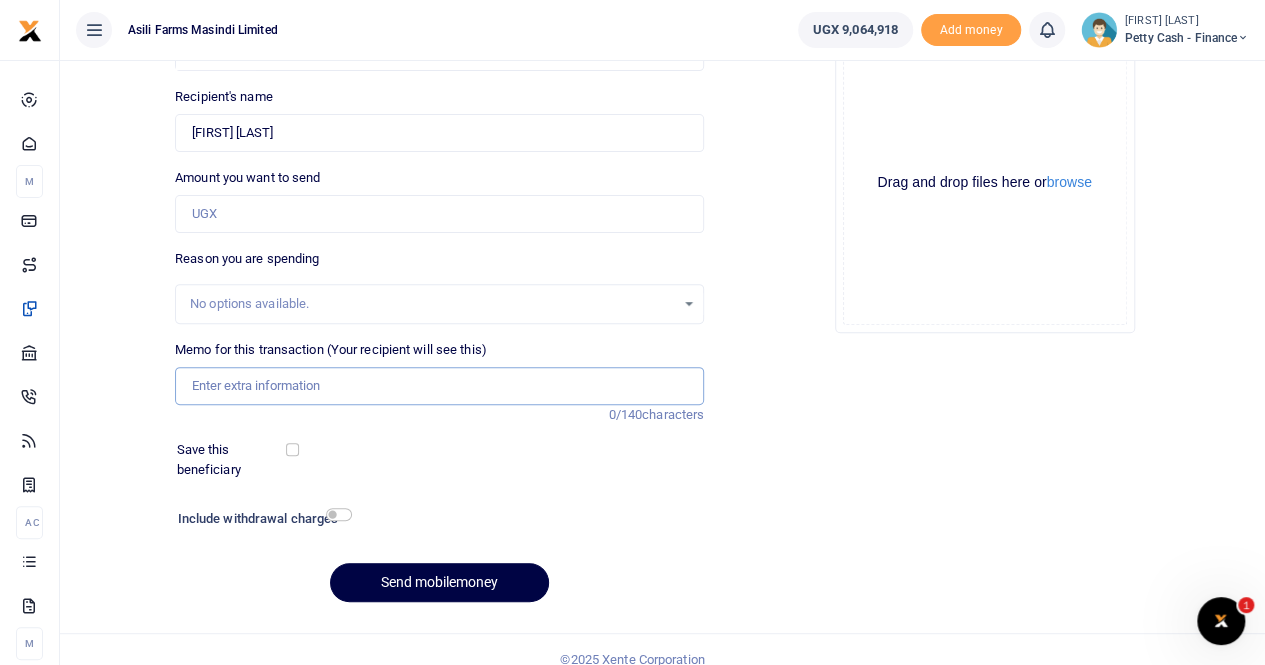 click on "Memo for this transaction (Your recipient will see this)" at bounding box center [439, 386] 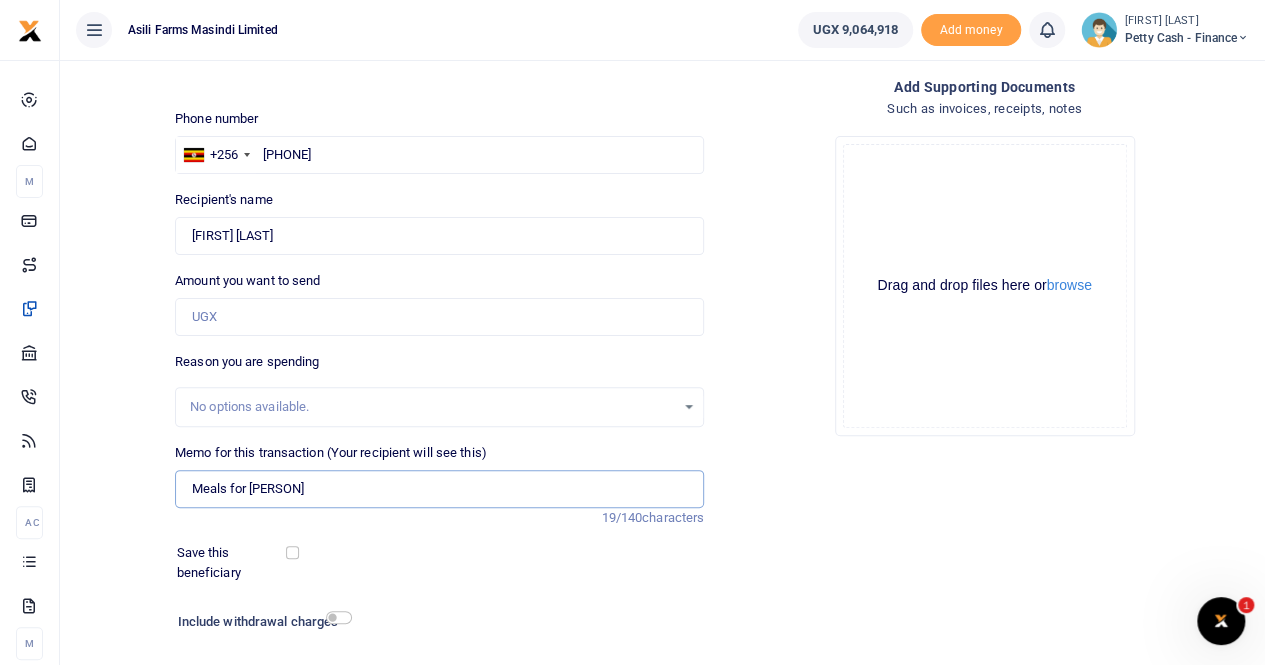 scroll, scrollTop: 0, scrollLeft: 0, axis: both 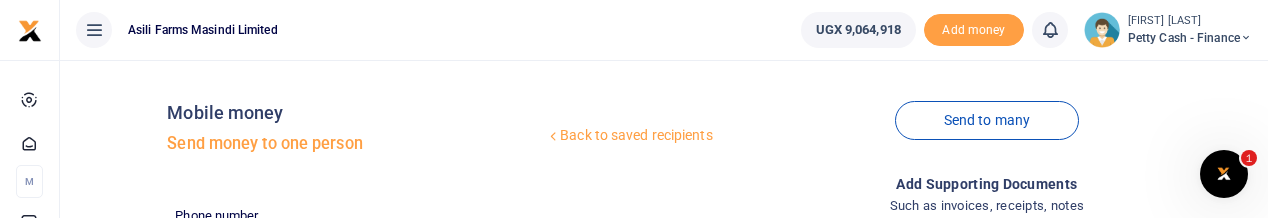 type on "Meals for [PERSON]" 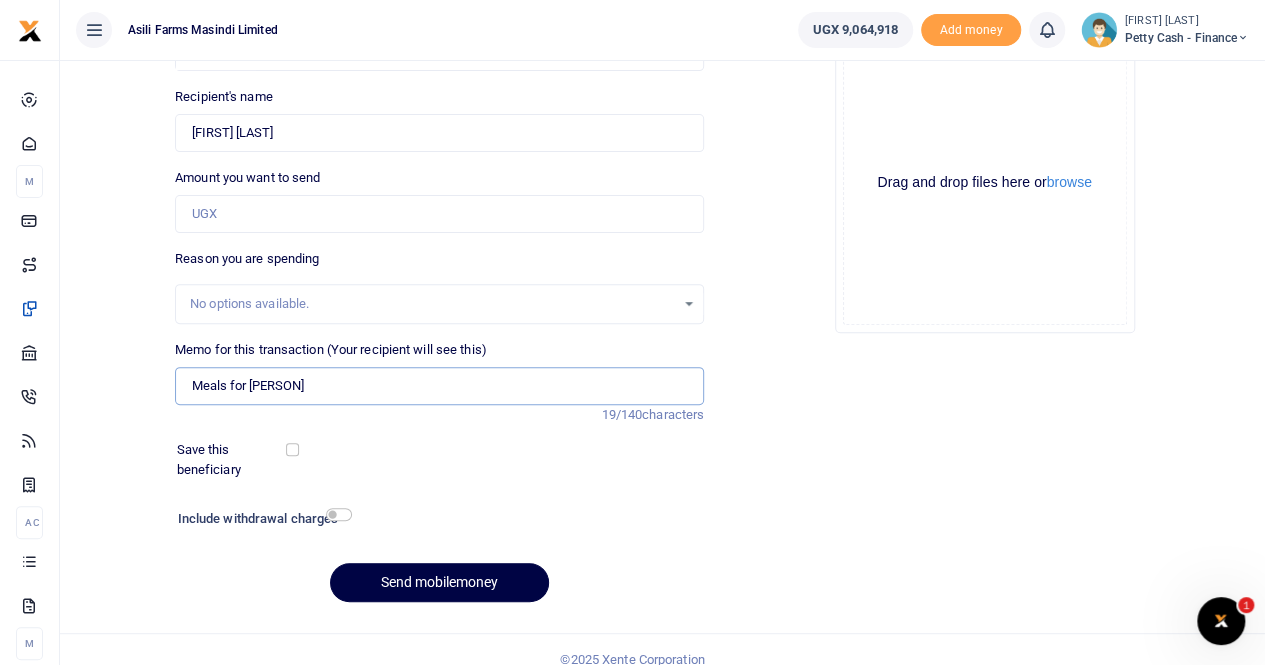 scroll, scrollTop: 100, scrollLeft: 0, axis: vertical 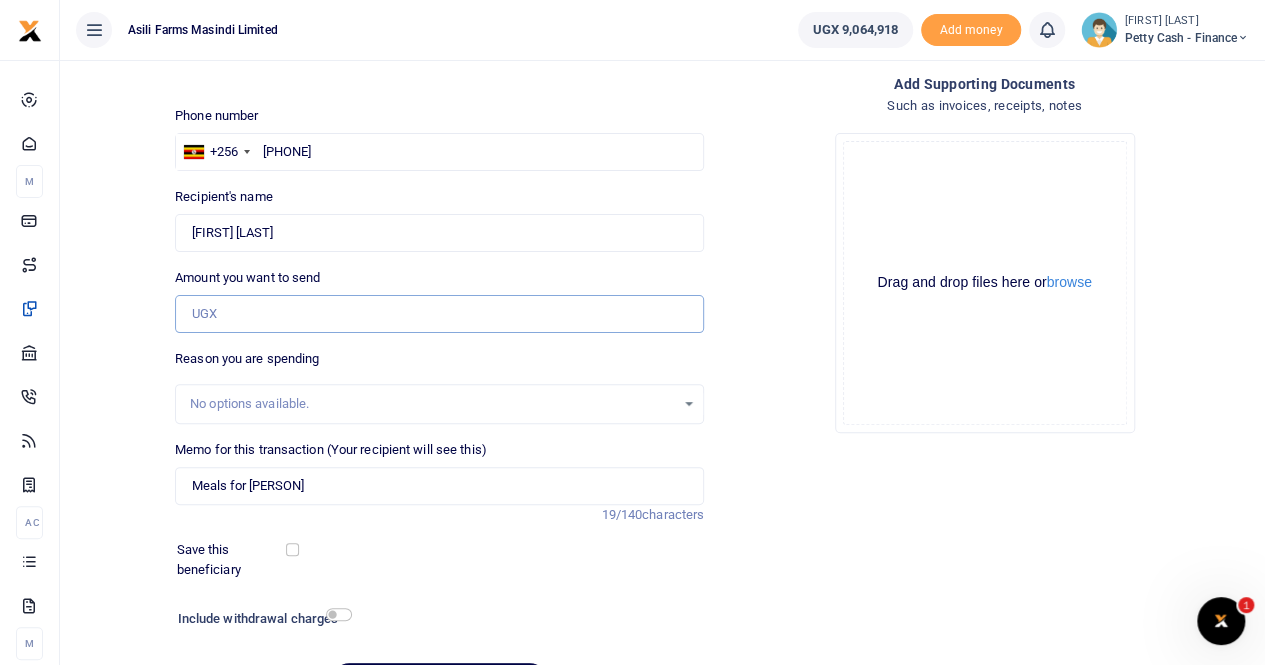 click on "Amount you want to send" at bounding box center [439, 314] 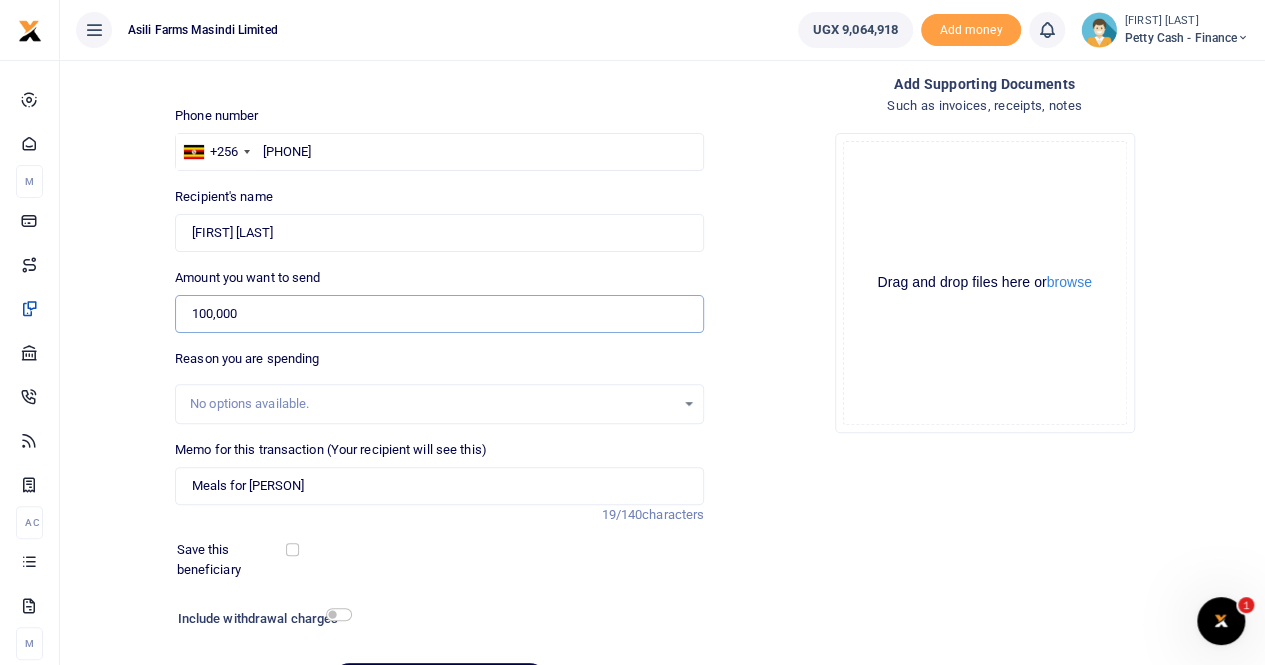 type on "100,000" 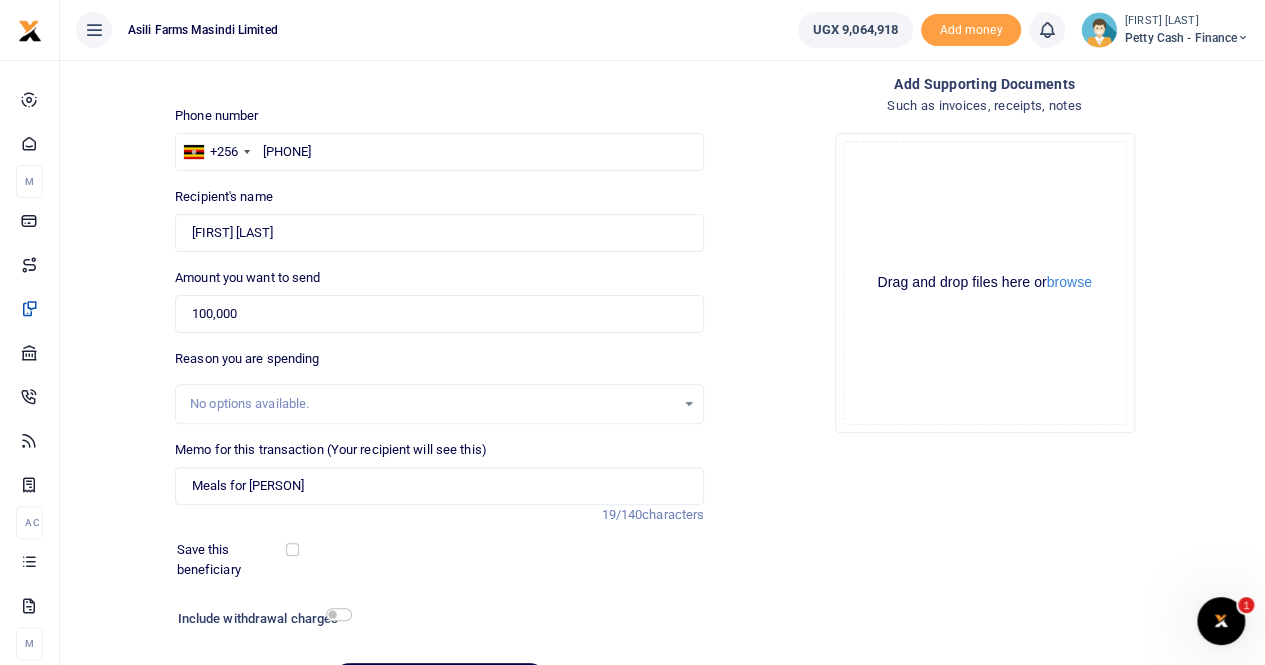 click on "No options available." at bounding box center [432, 404] 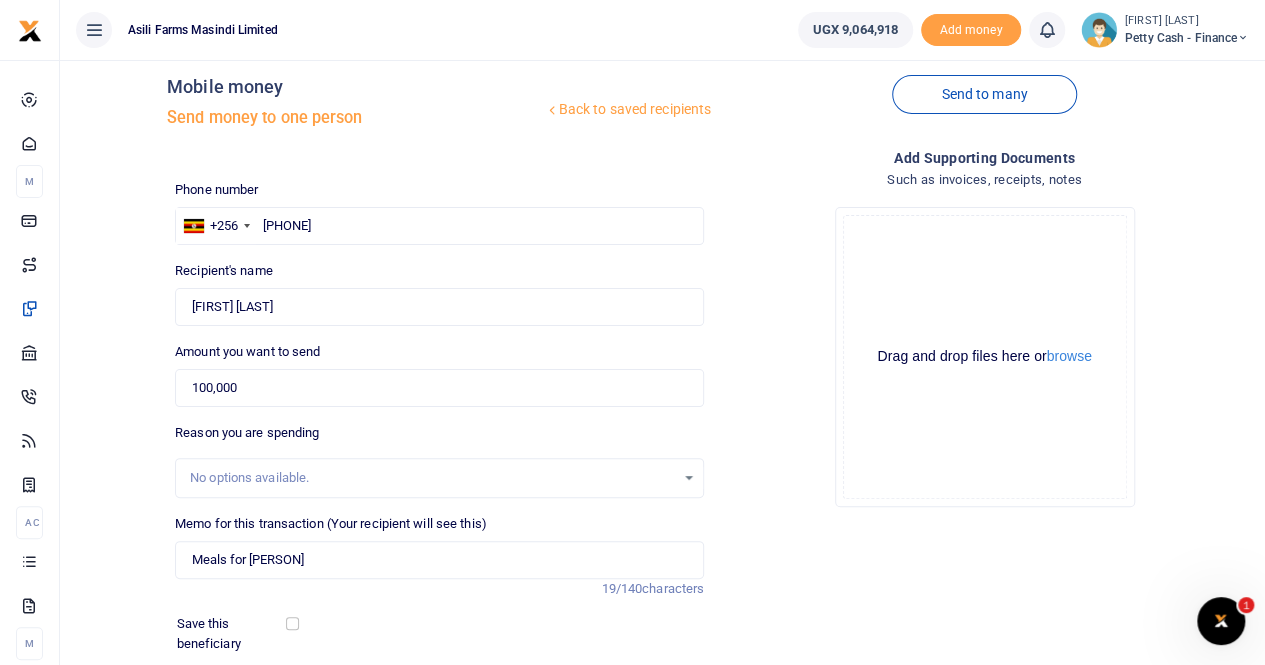 scroll, scrollTop: 0, scrollLeft: 0, axis: both 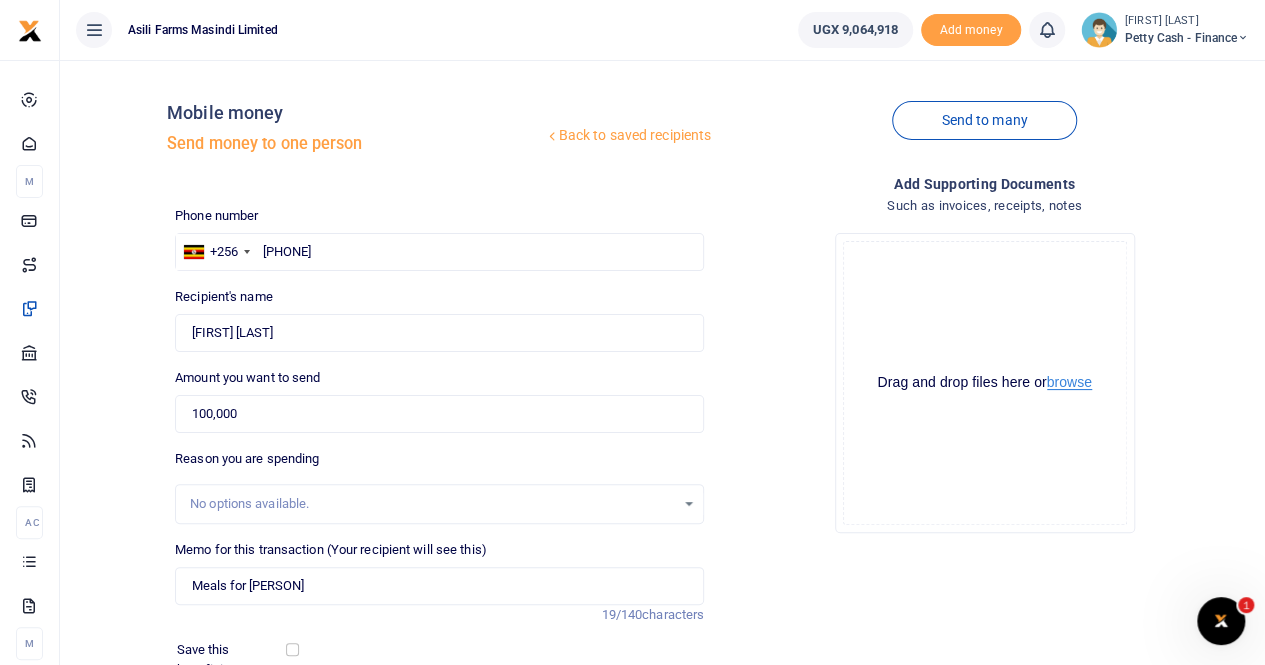 click on "browse" at bounding box center [1069, 382] 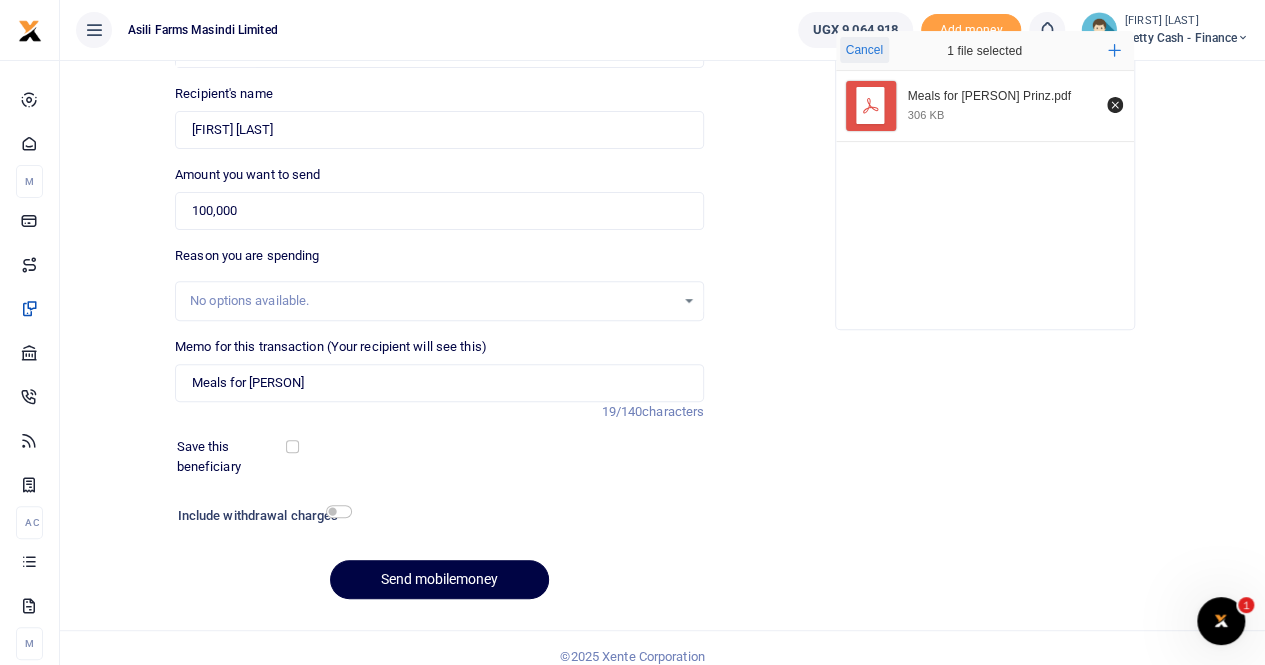 scroll, scrollTop: 218, scrollLeft: 0, axis: vertical 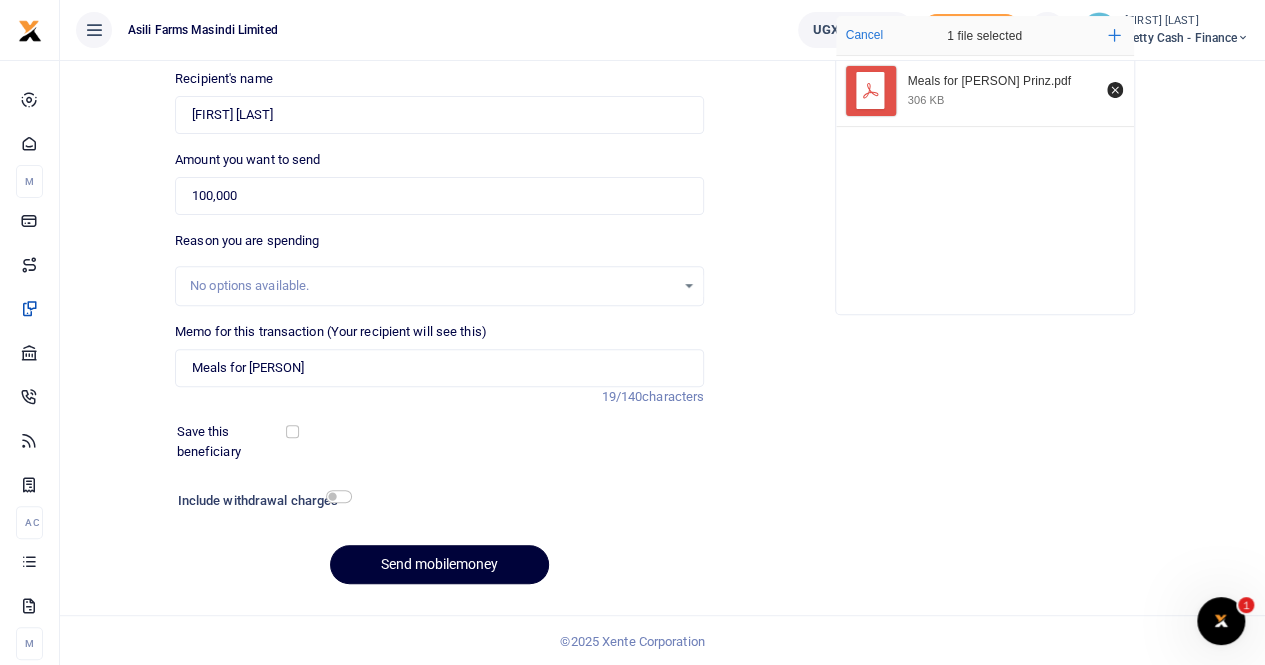click on "Send mobilemoney" at bounding box center [439, 564] 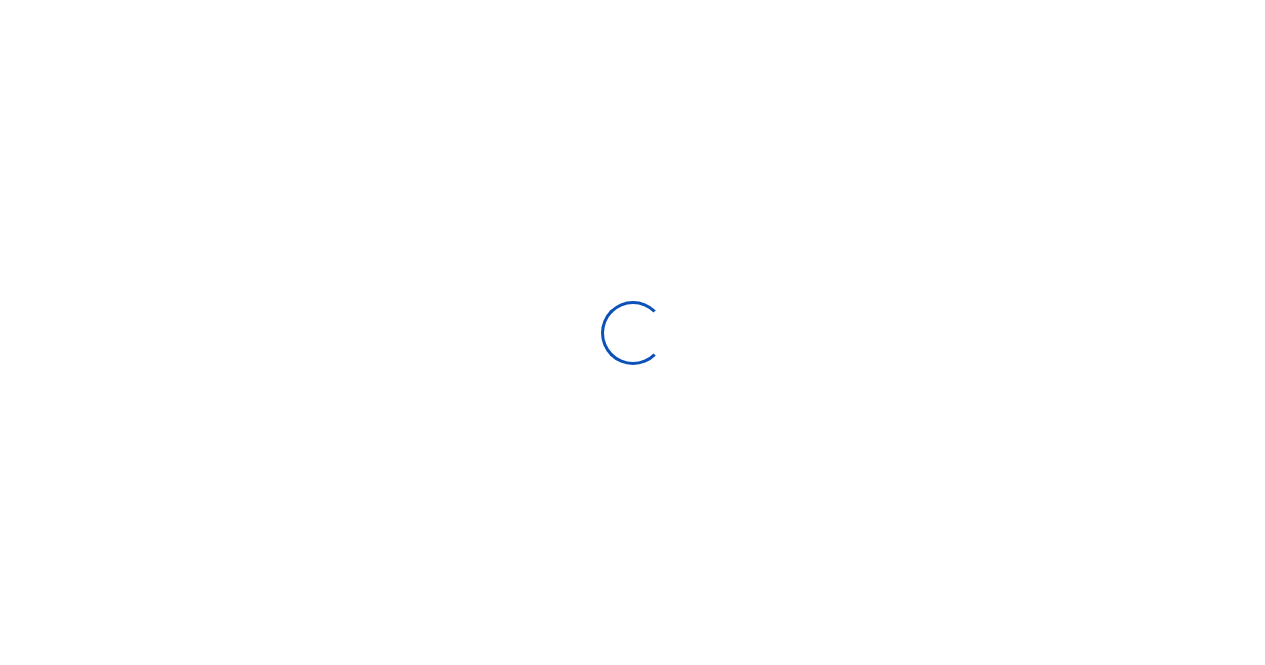 select 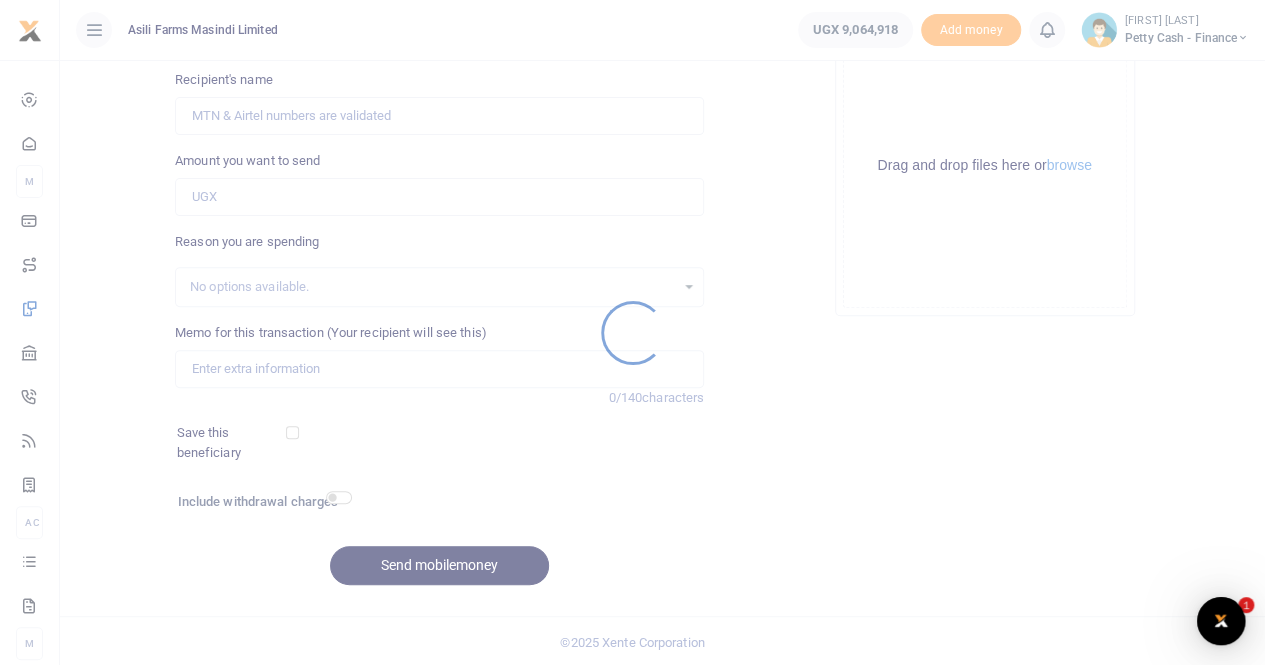 scroll, scrollTop: 0, scrollLeft: 0, axis: both 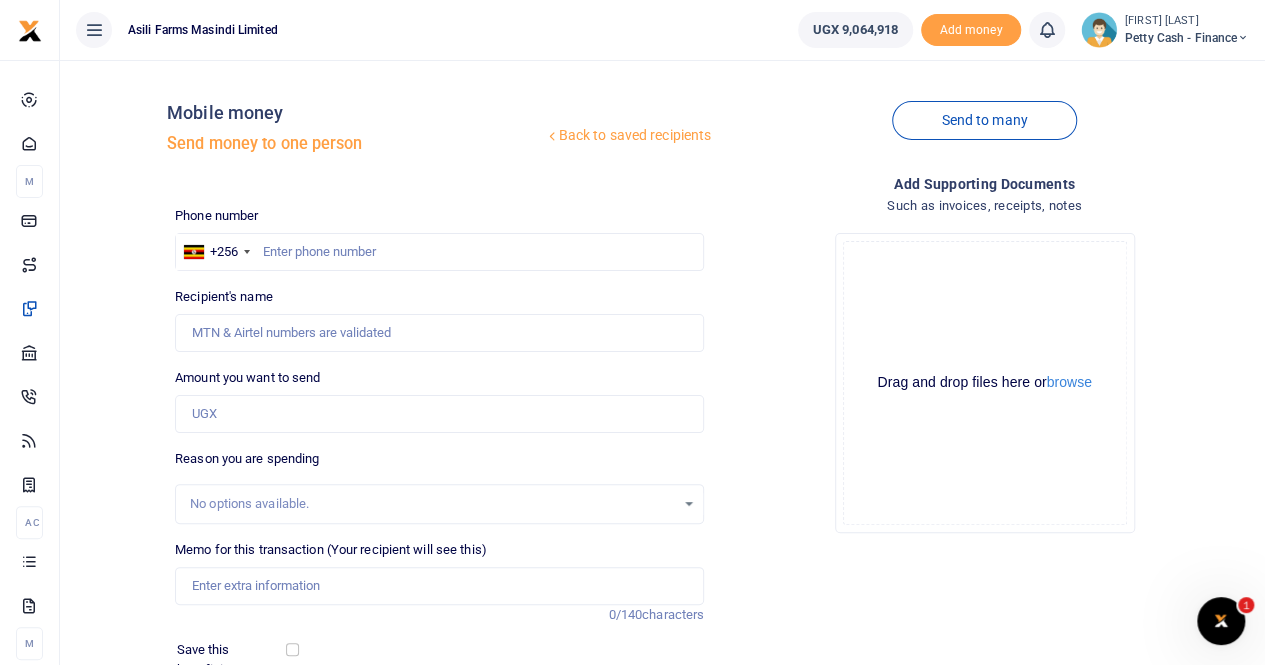 click on "Add supporting Documents" at bounding box center (984, 184) 